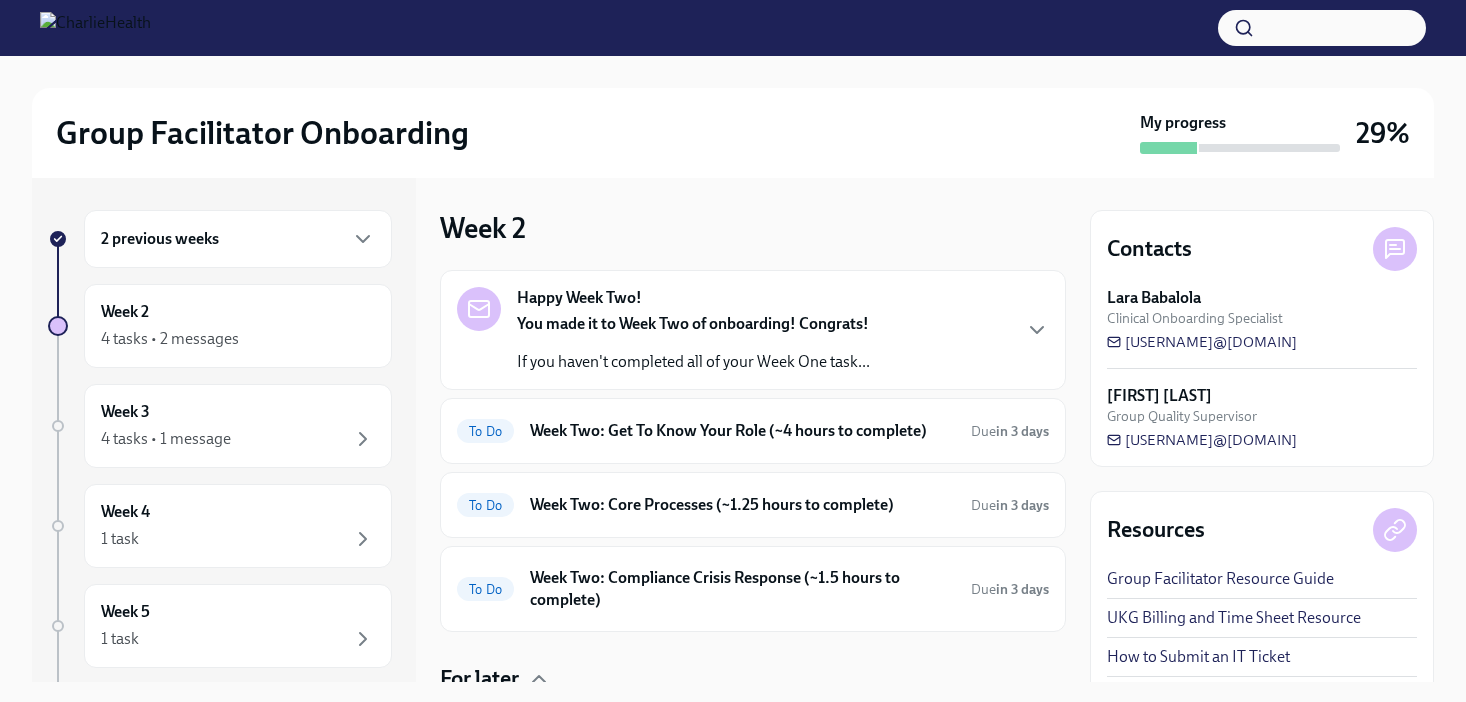 scroll, scrollTop: 0, scrollLeft: 0, axis: both 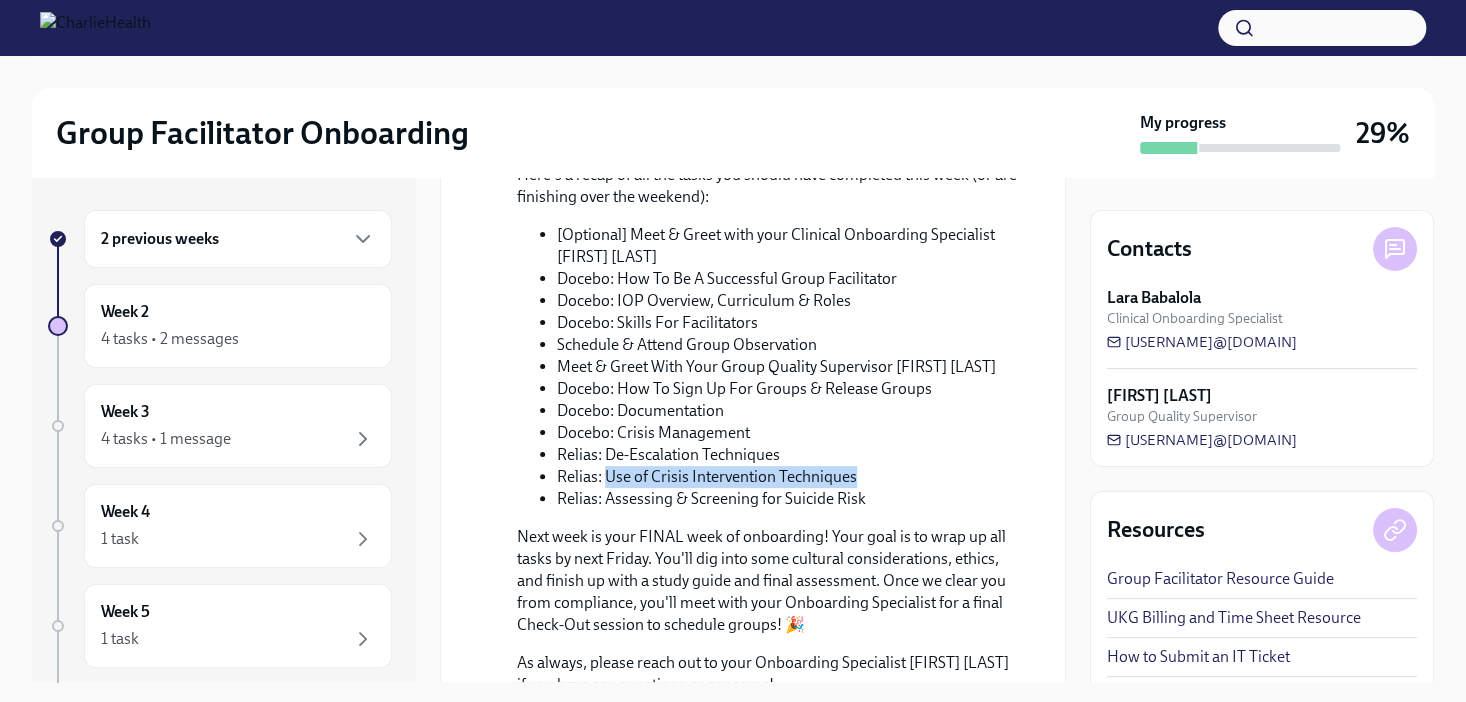 drag, startPoint x: 866, startPoint y: 464, endPoint x: 609, endPoint y: 469, distance: 257.04865 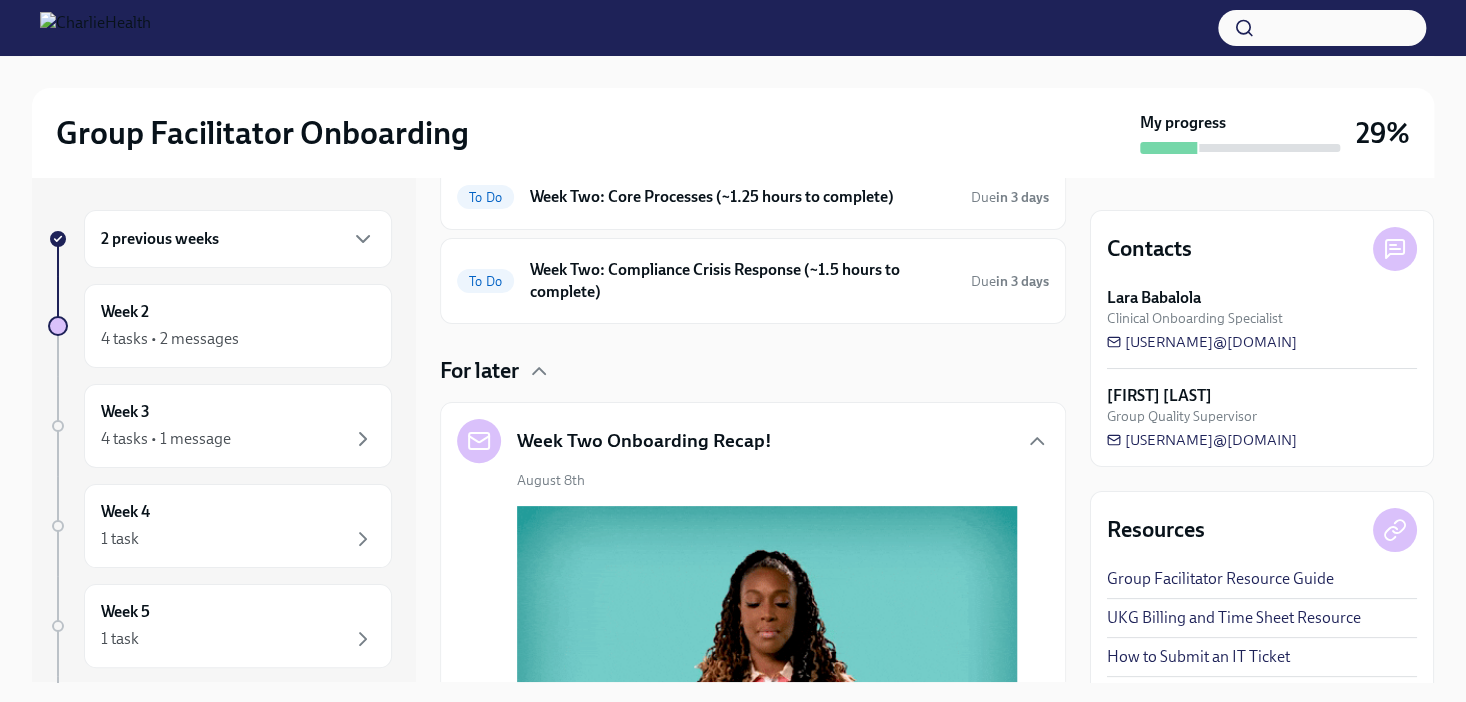 scroll, scrollTop: 0, scrollLeft: 0, axis: both 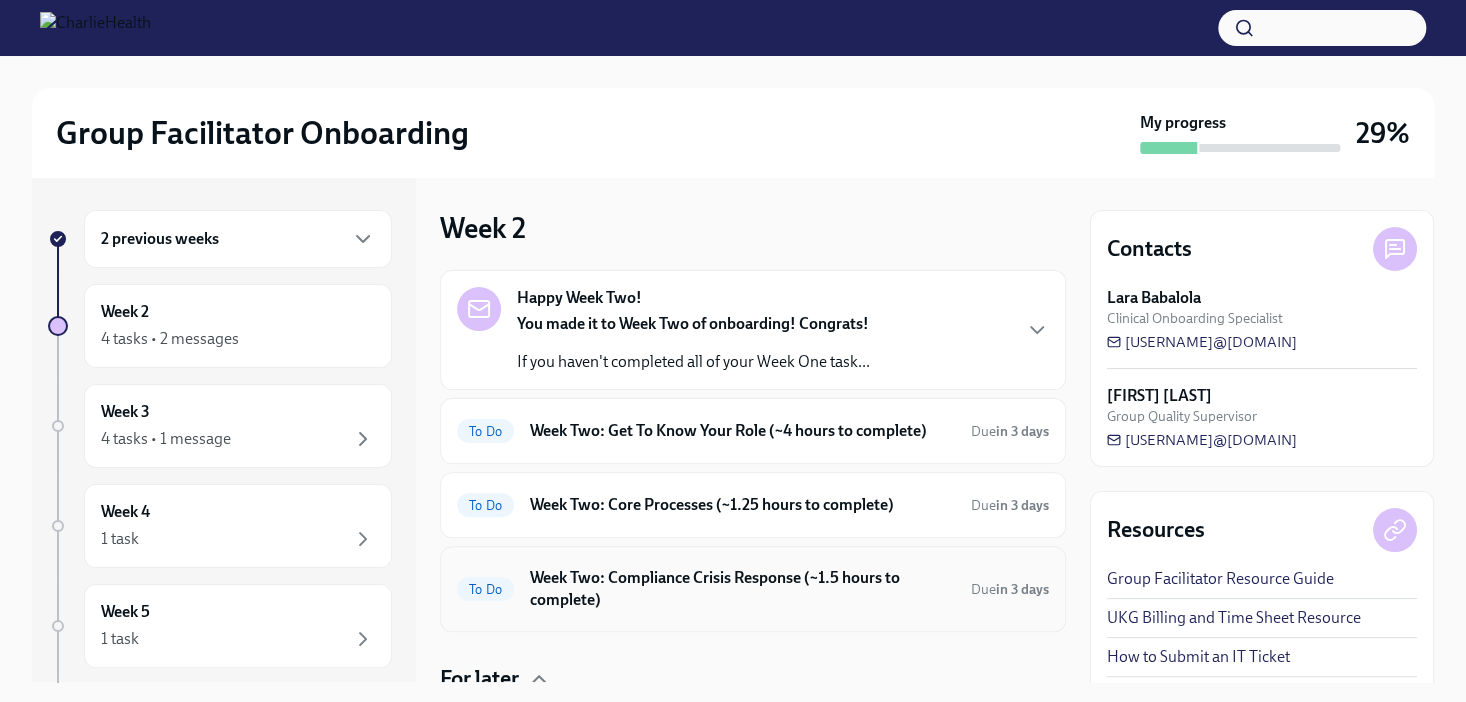click on "Week Two: Compliance Crisis Response (~1.5 hours to complete)" at bounding box center [742, 589] 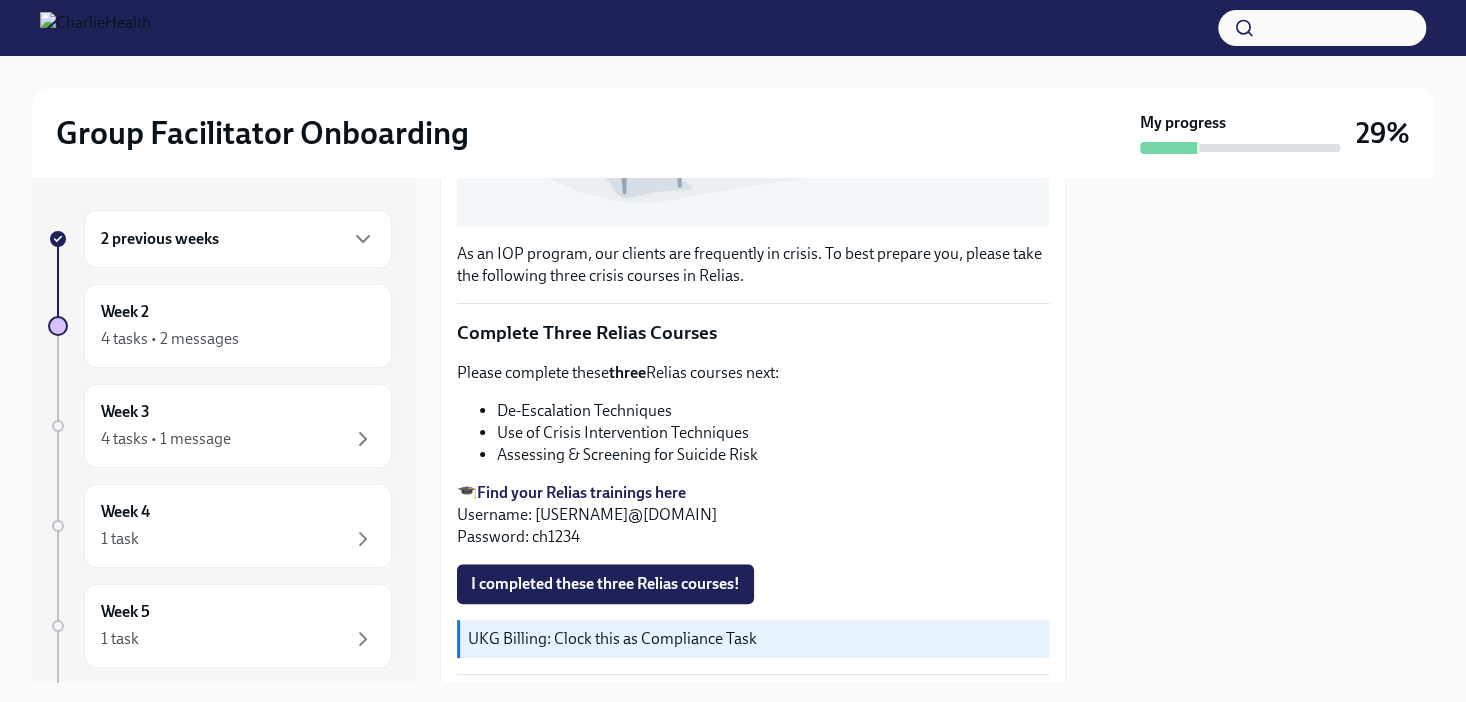 scroll, scrollTop: 608, scrollLeft: 0, axis: vertical 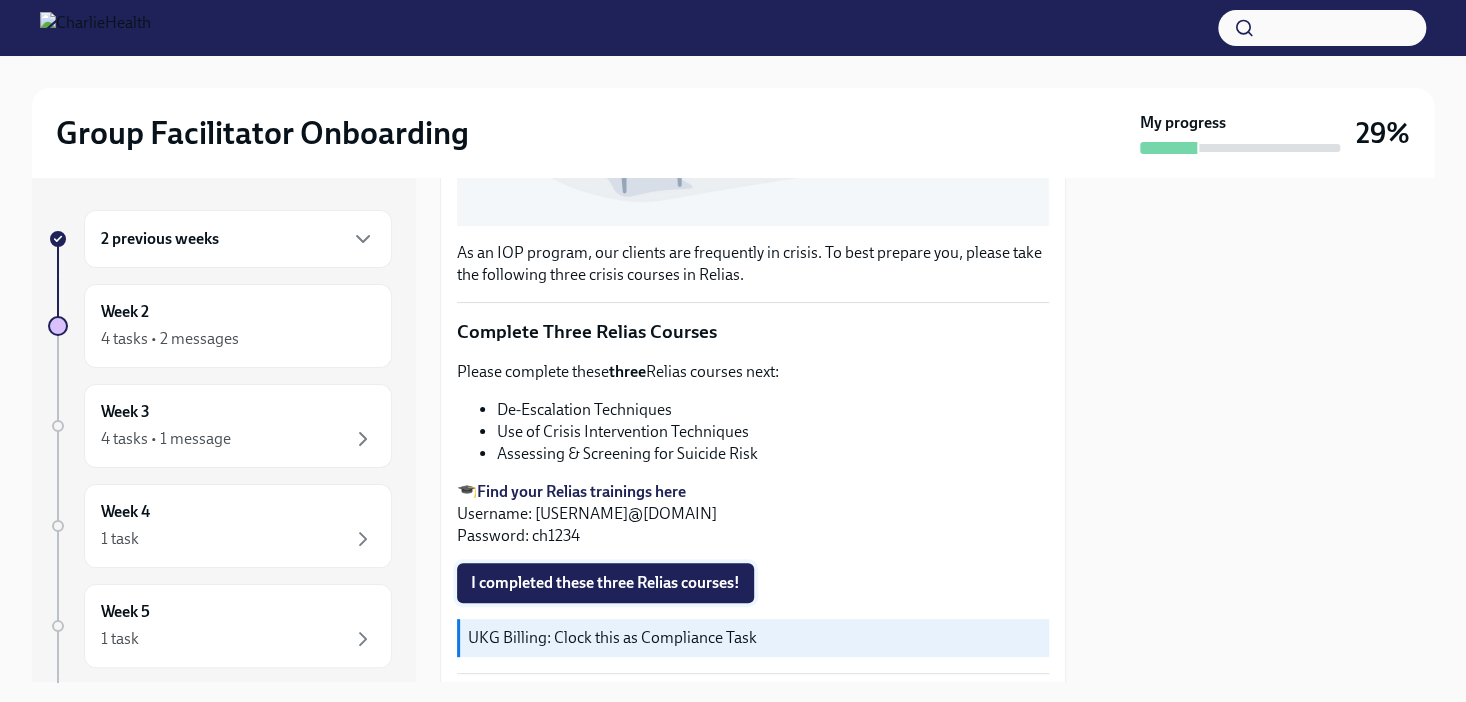 click on "I completed these three Relias courses!" at bounding box center [605, 583] 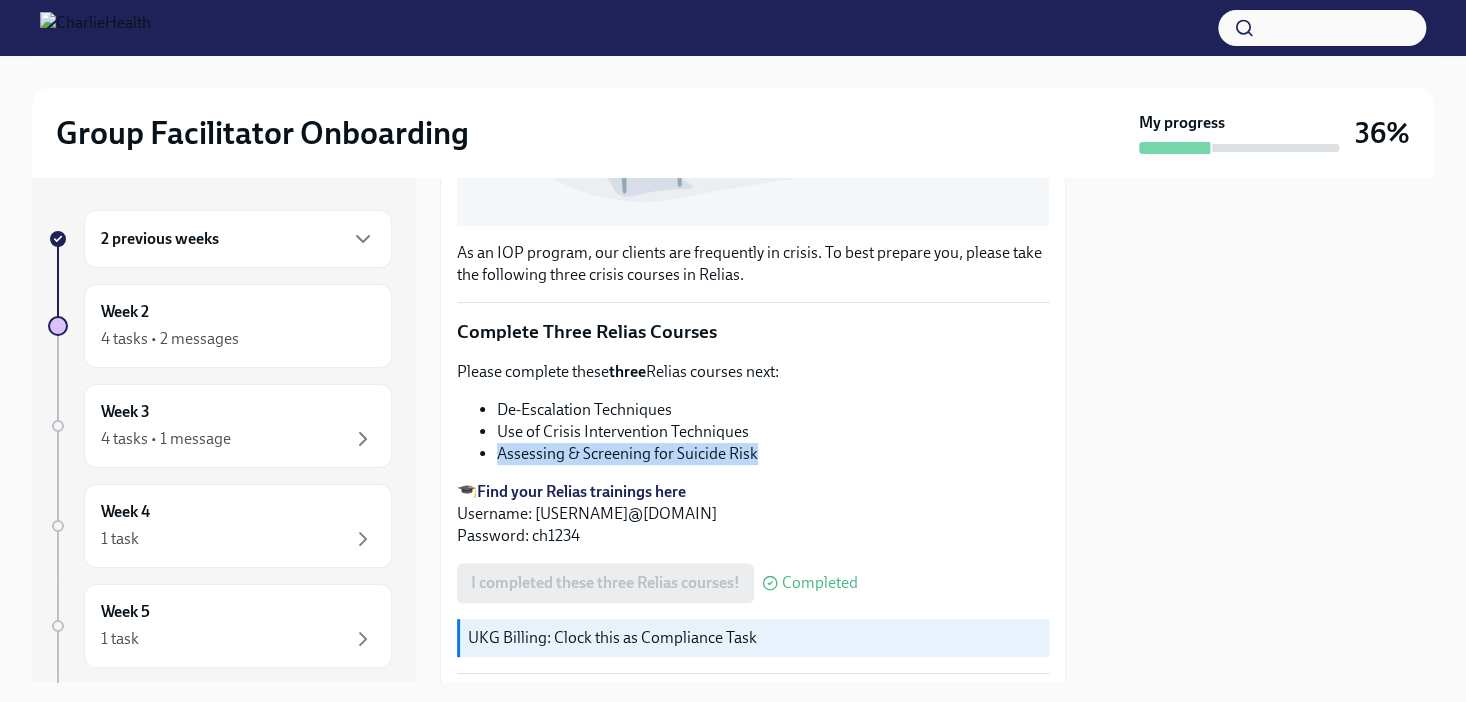 drag, startPoint x: 773, startPoint y: 440, endPoint x: 476, endPoint y: 445, distance: 297.04208 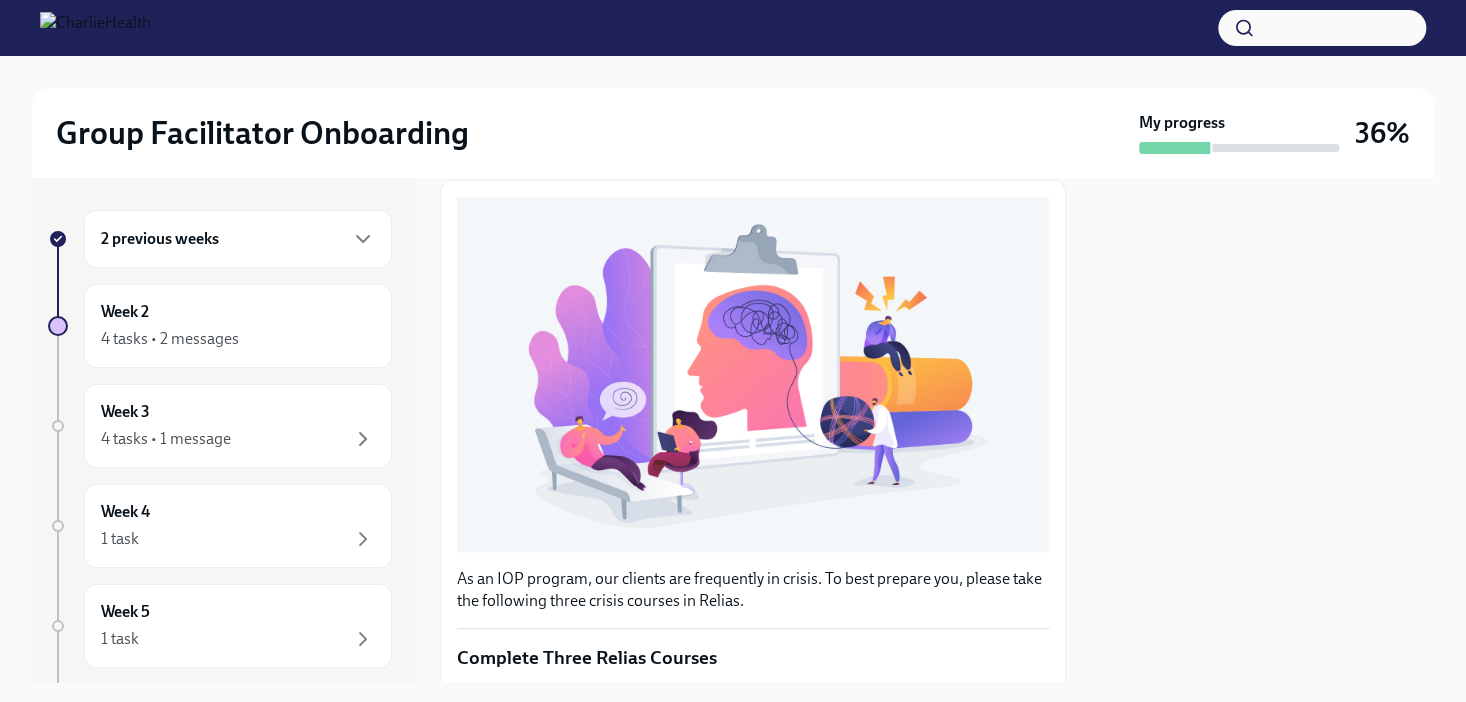 scroll, scrollTop: 0, scrollLeft: 0, axis: both 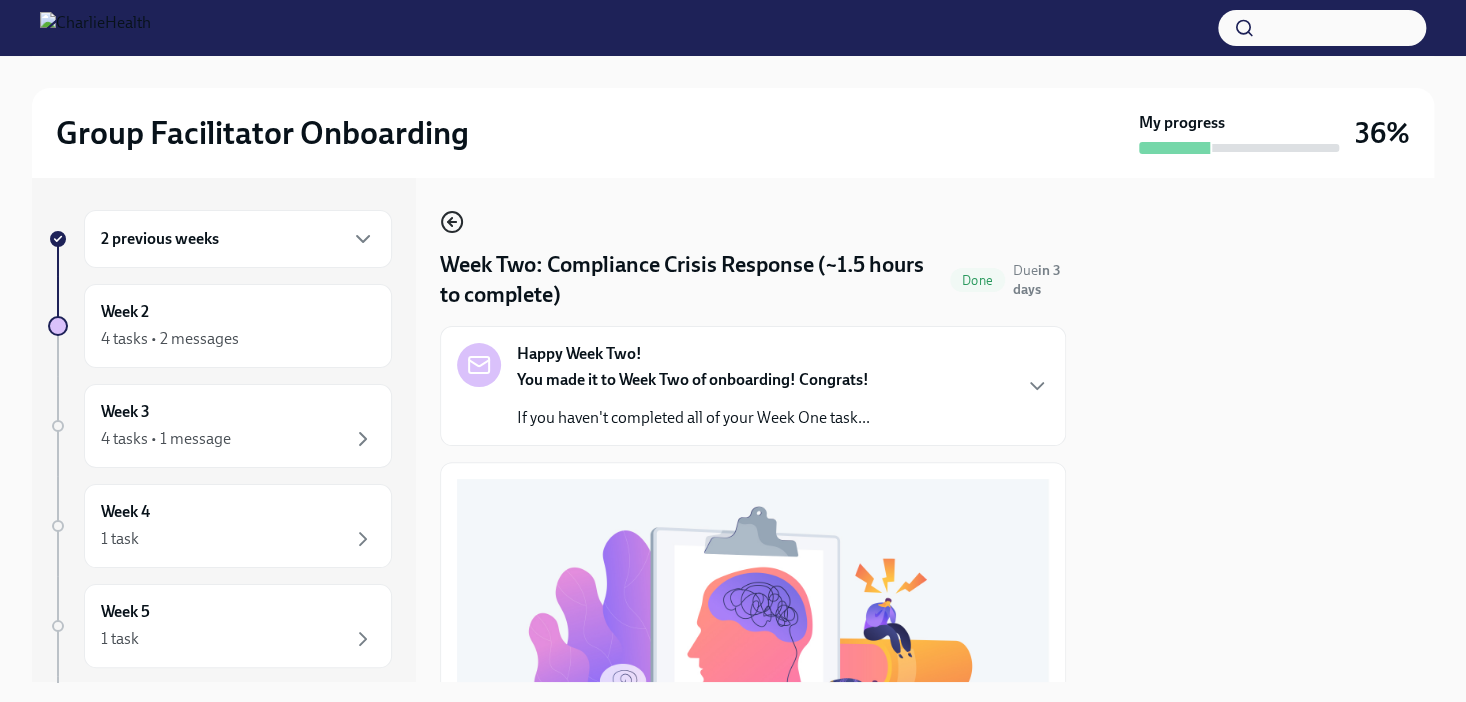 click 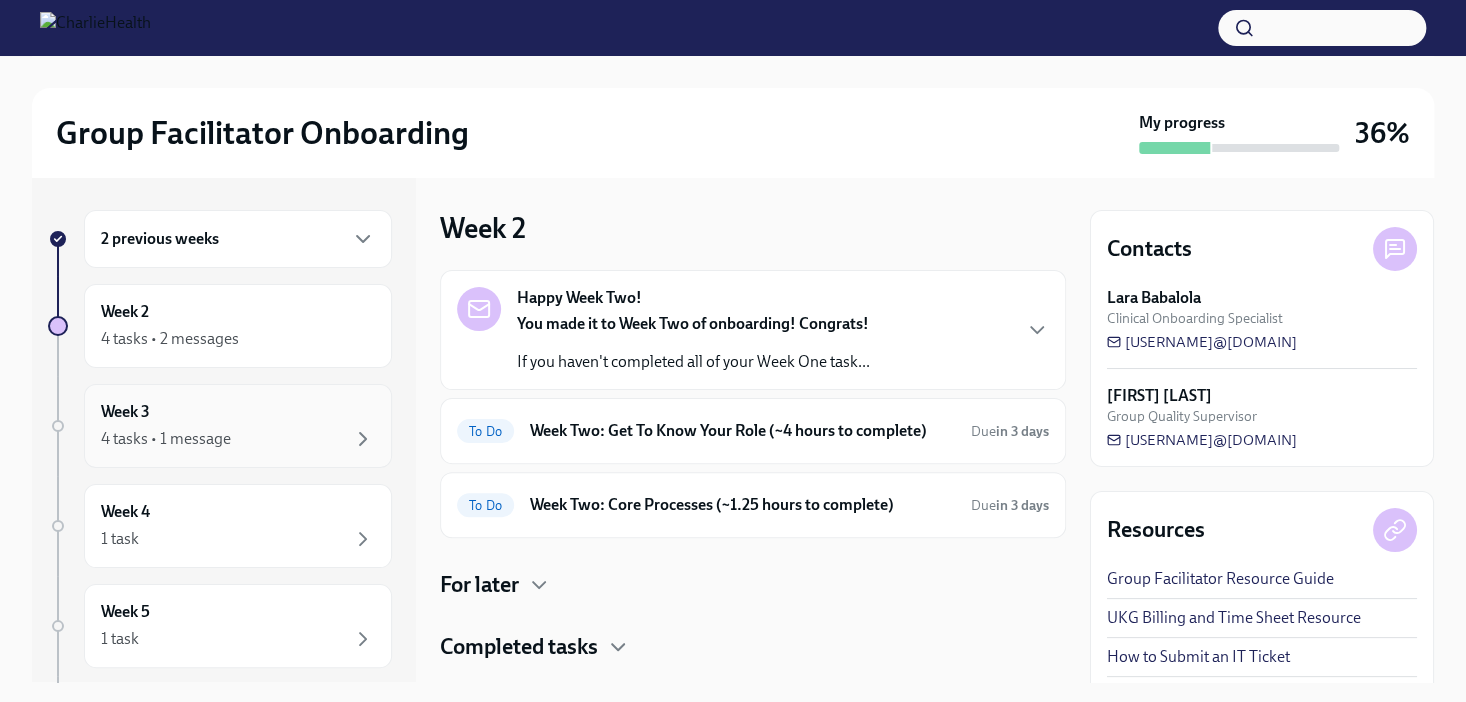 scroll, scrollTop: 201, scrollLeft: 0, axis: vertical 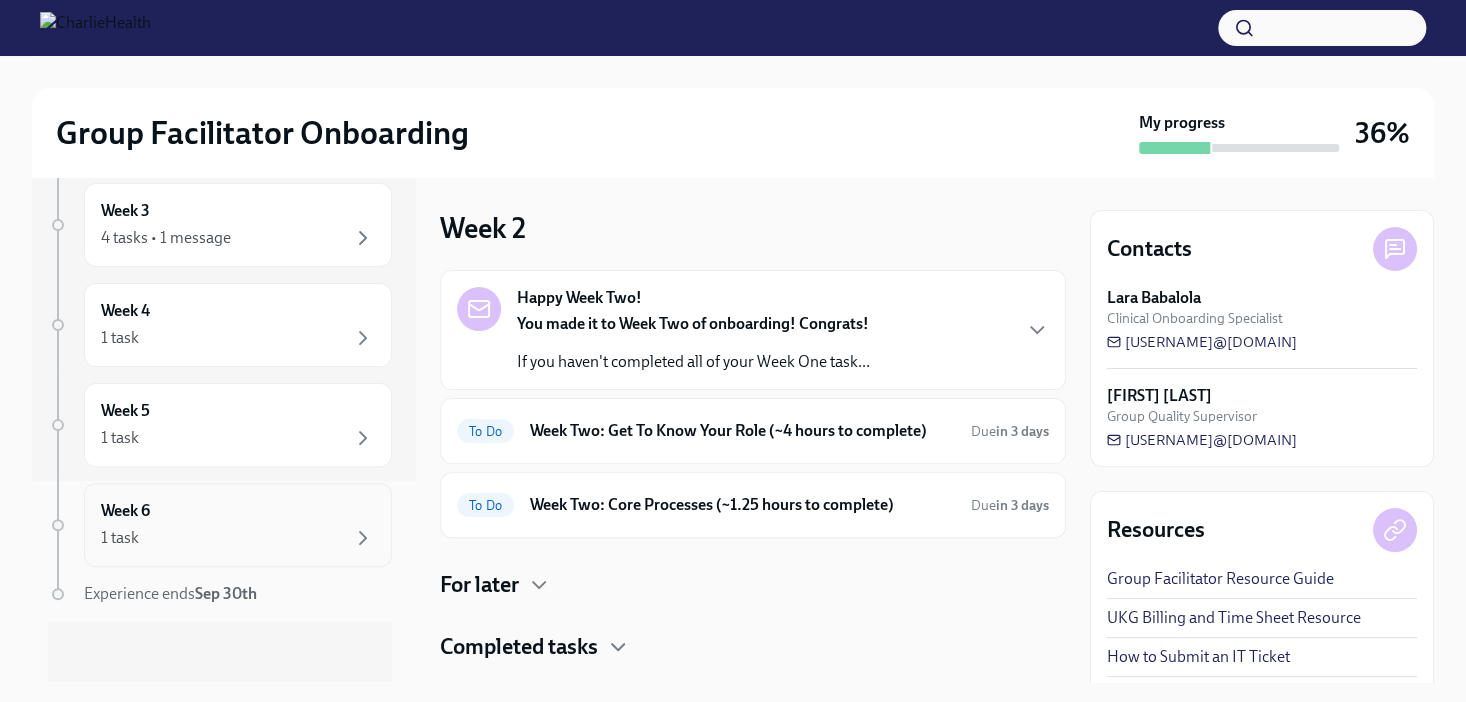 click on "Week 6 1 task" at bounding box center (238, 525) 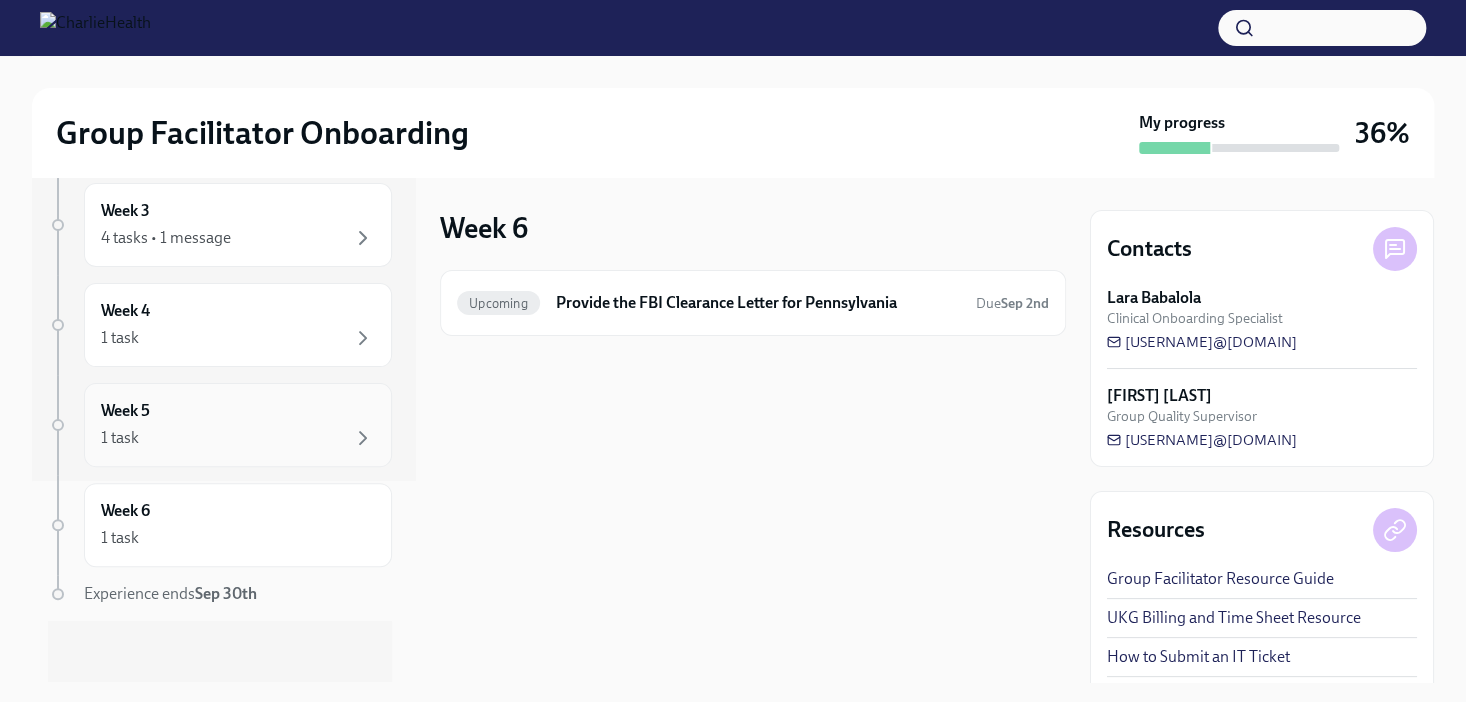 click on "1 task" at bounding box center [238, 438] 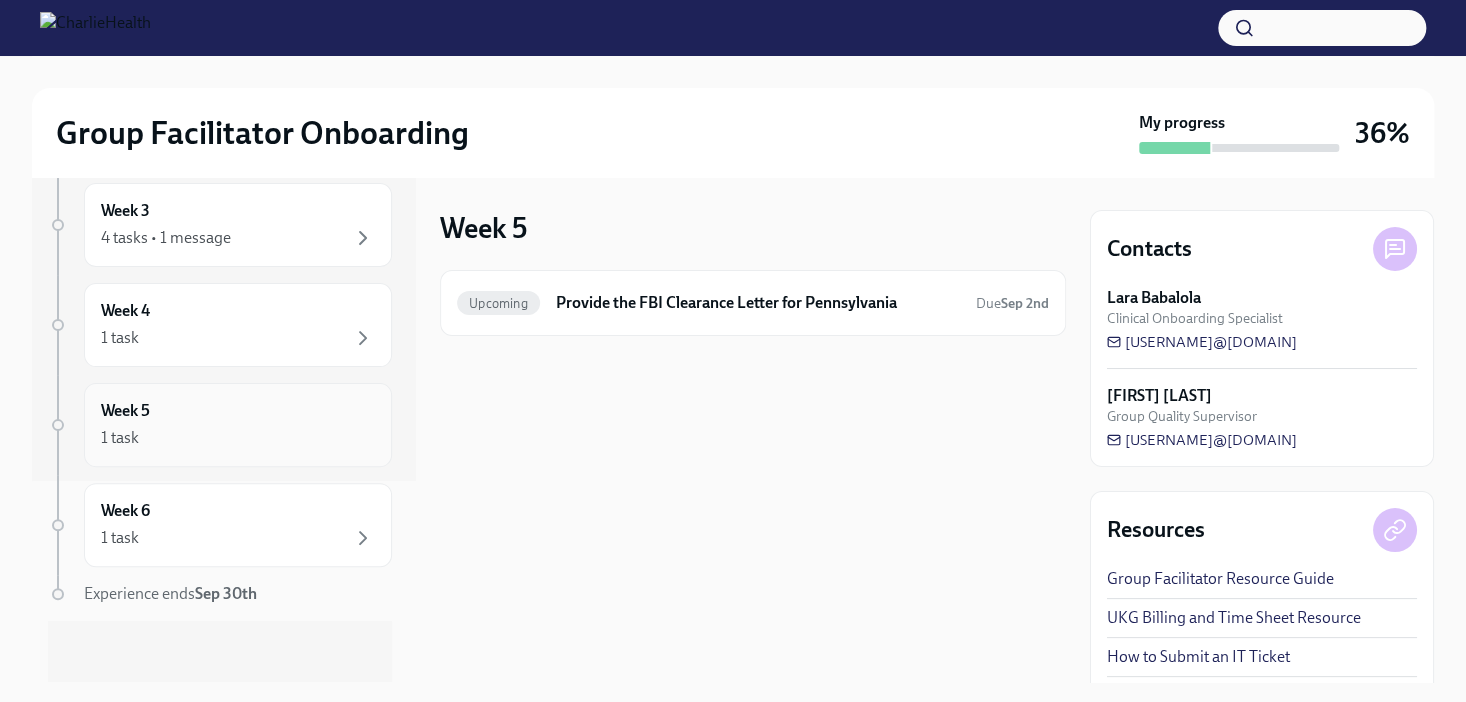 click on "1 task" at bounding box center (238, 438) 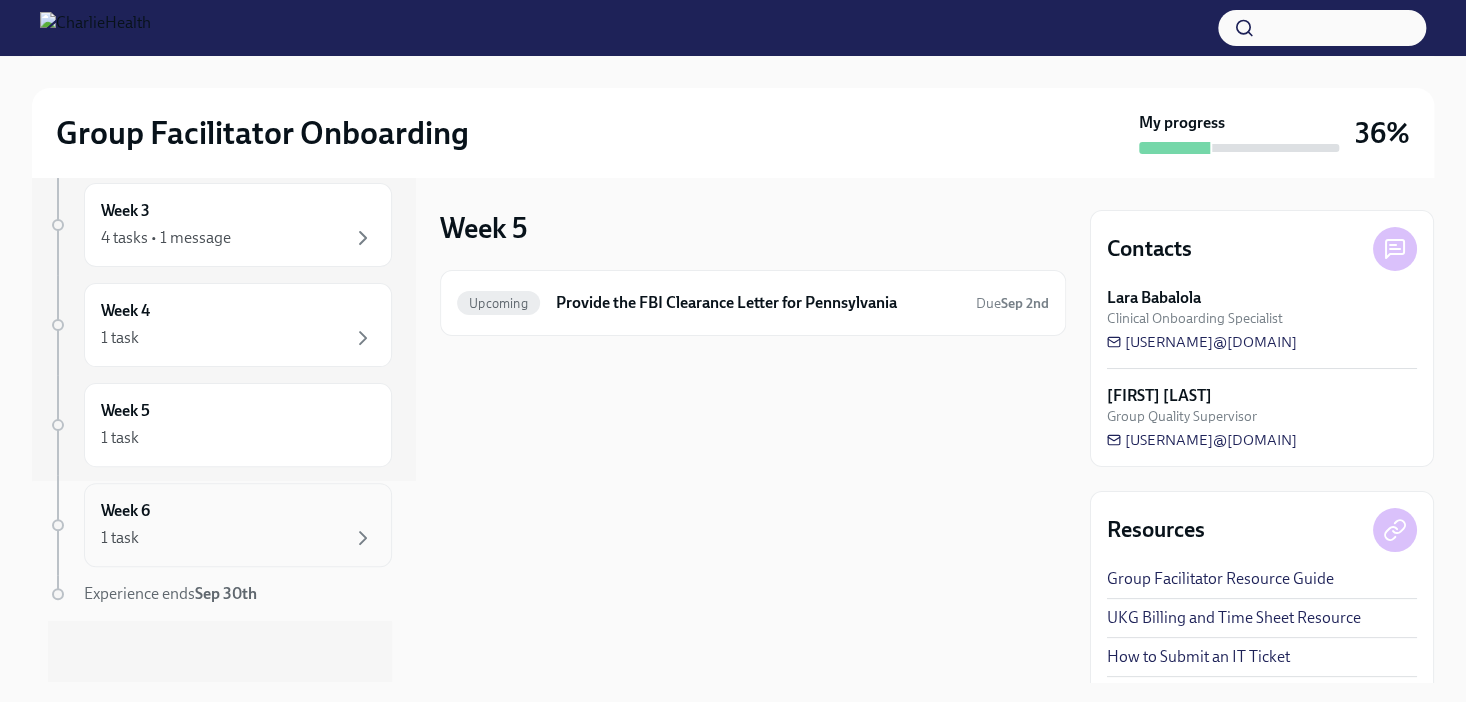 click on "Week 6 1 task" at bounding box center (238, 525) 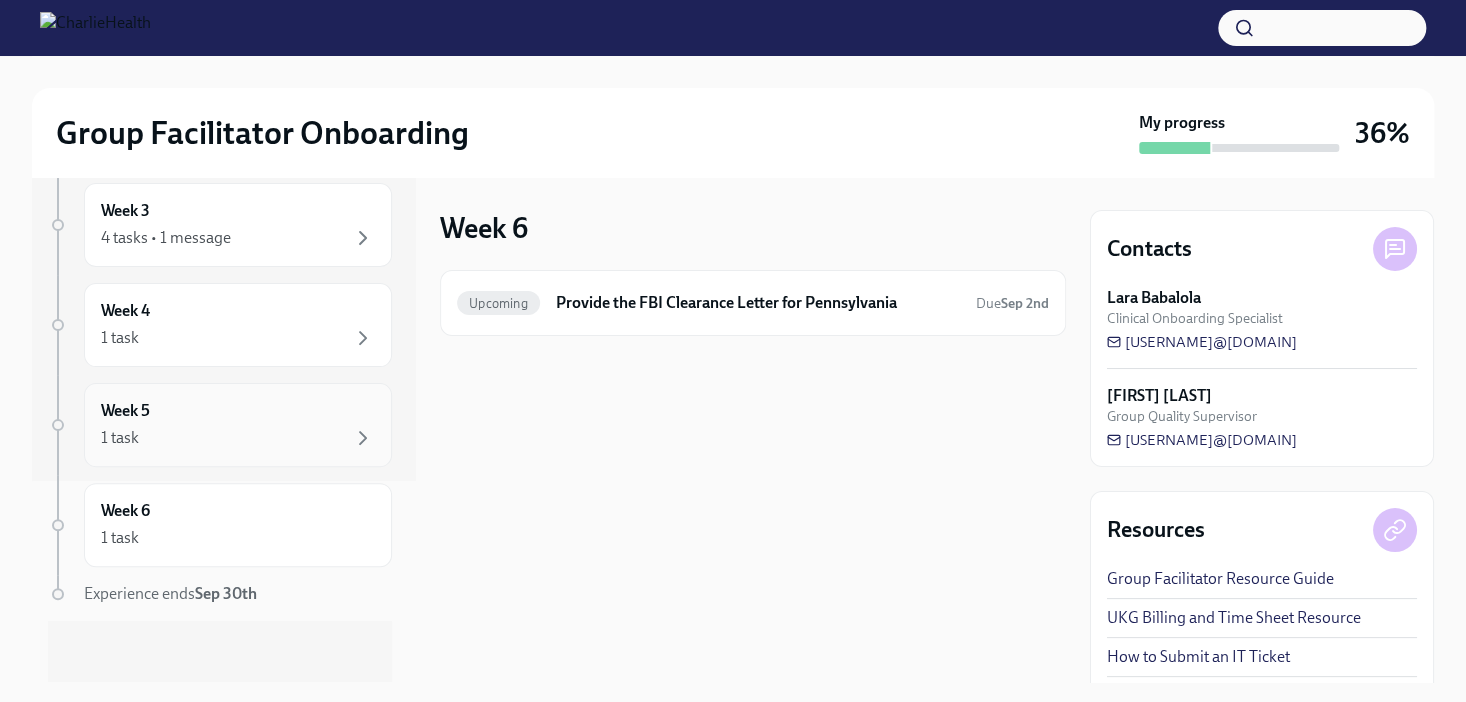 click on "Week 5 1 task" at bounding box center [238, 425] 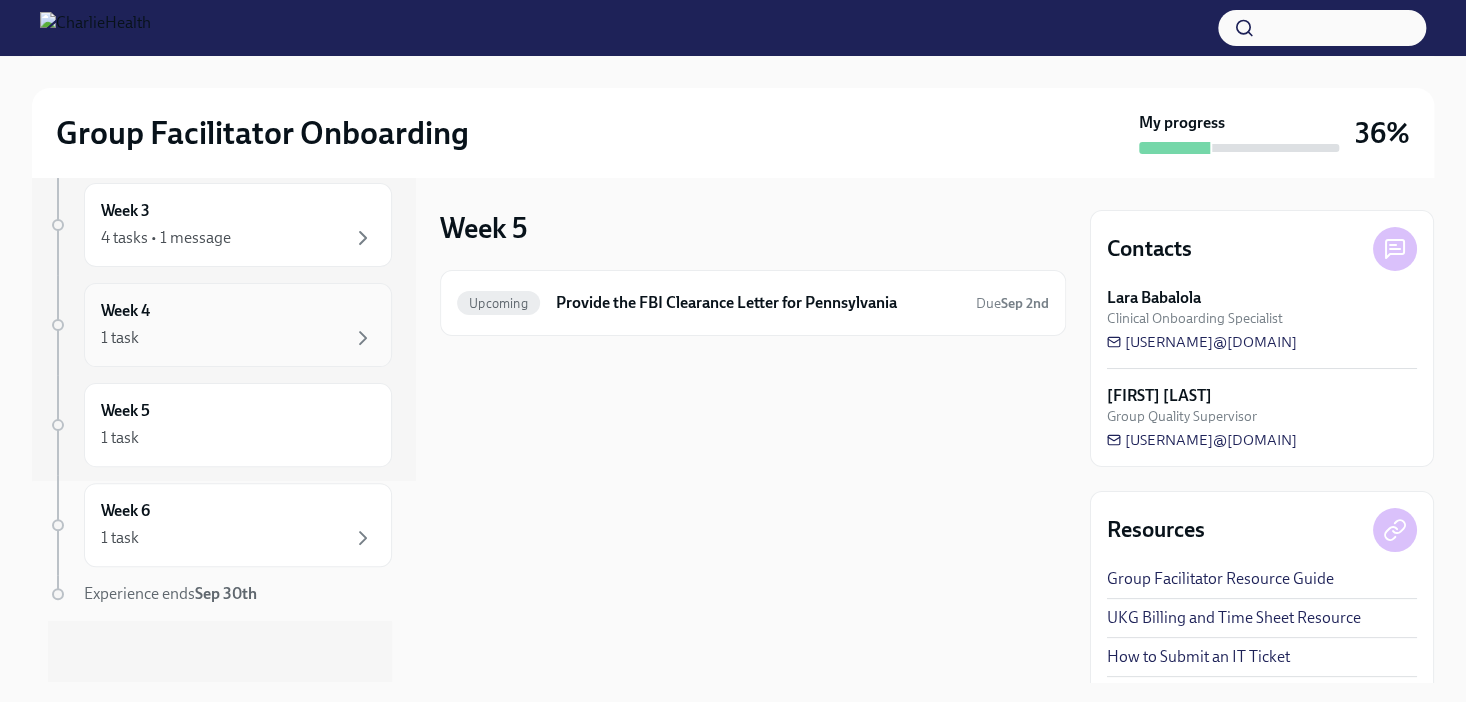 click on "Week 4 1 task" at bounding box center (238, 325) 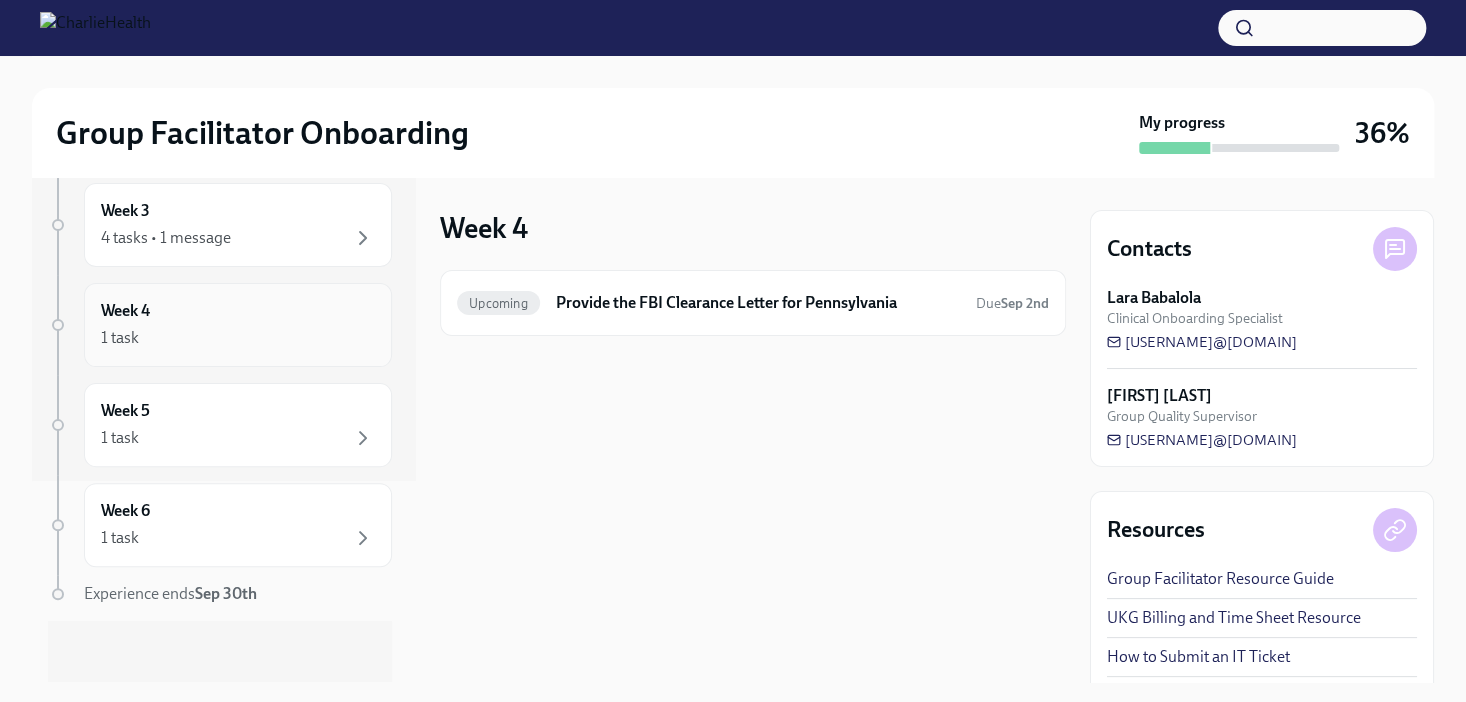 click on "1 task" at bounding box center [238, 338] 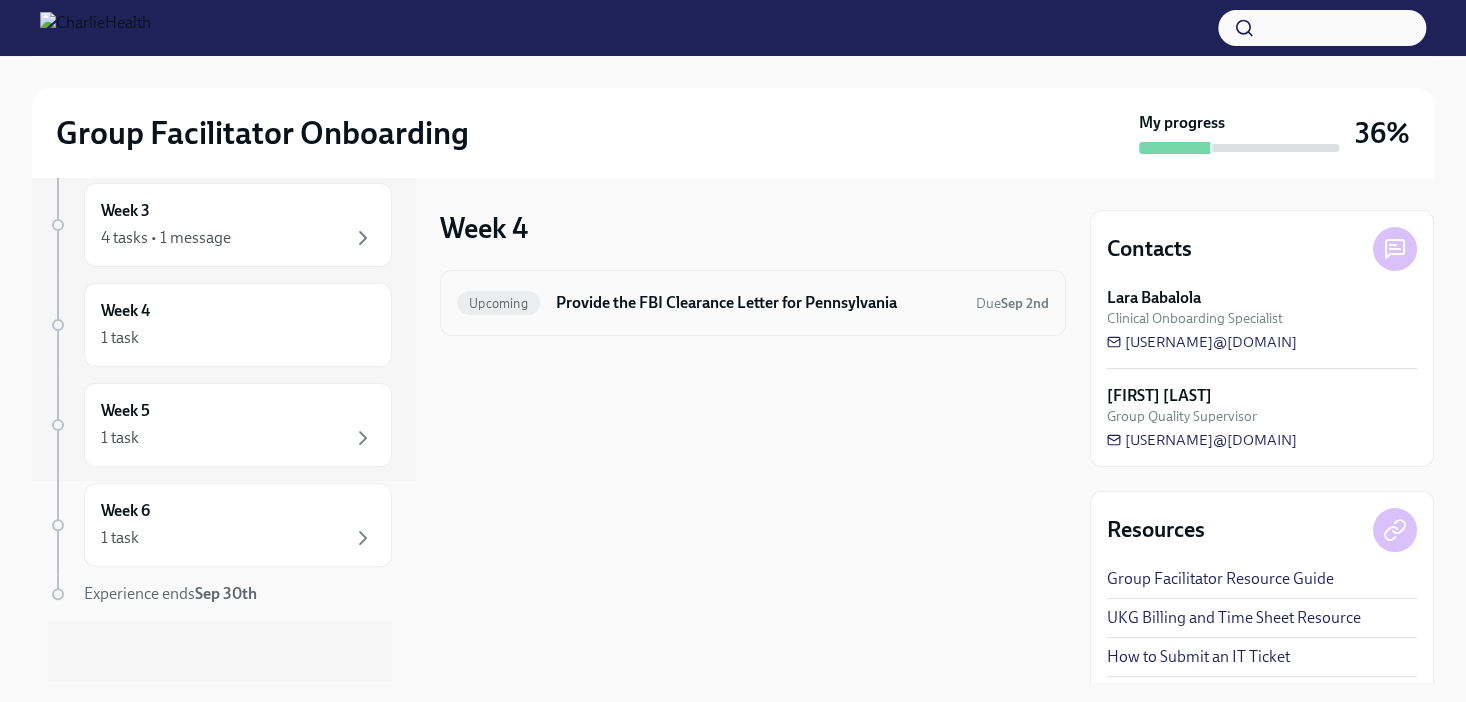 click on "Upcoming" at bounding box center [498, 303] 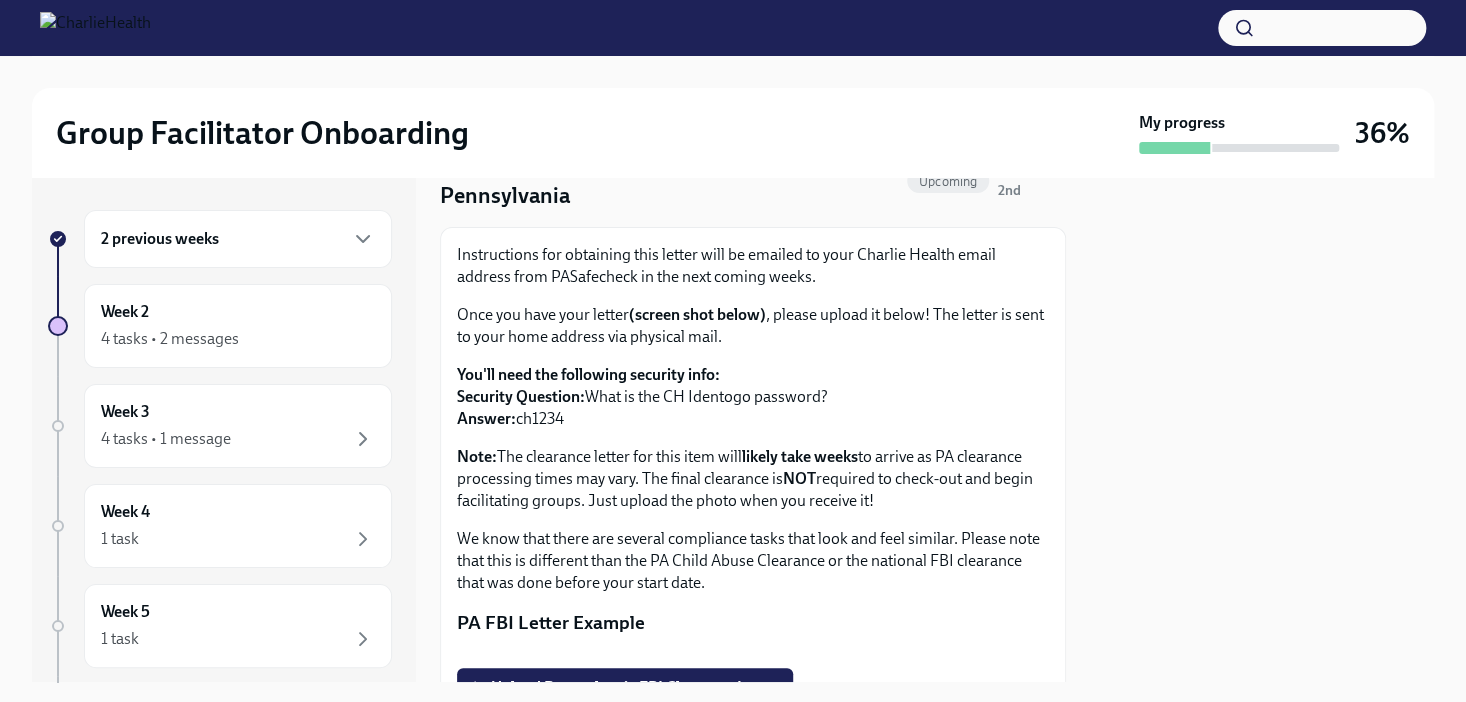 scroll, scrollTop: 100, scrollLeft: 0, axis: vertical 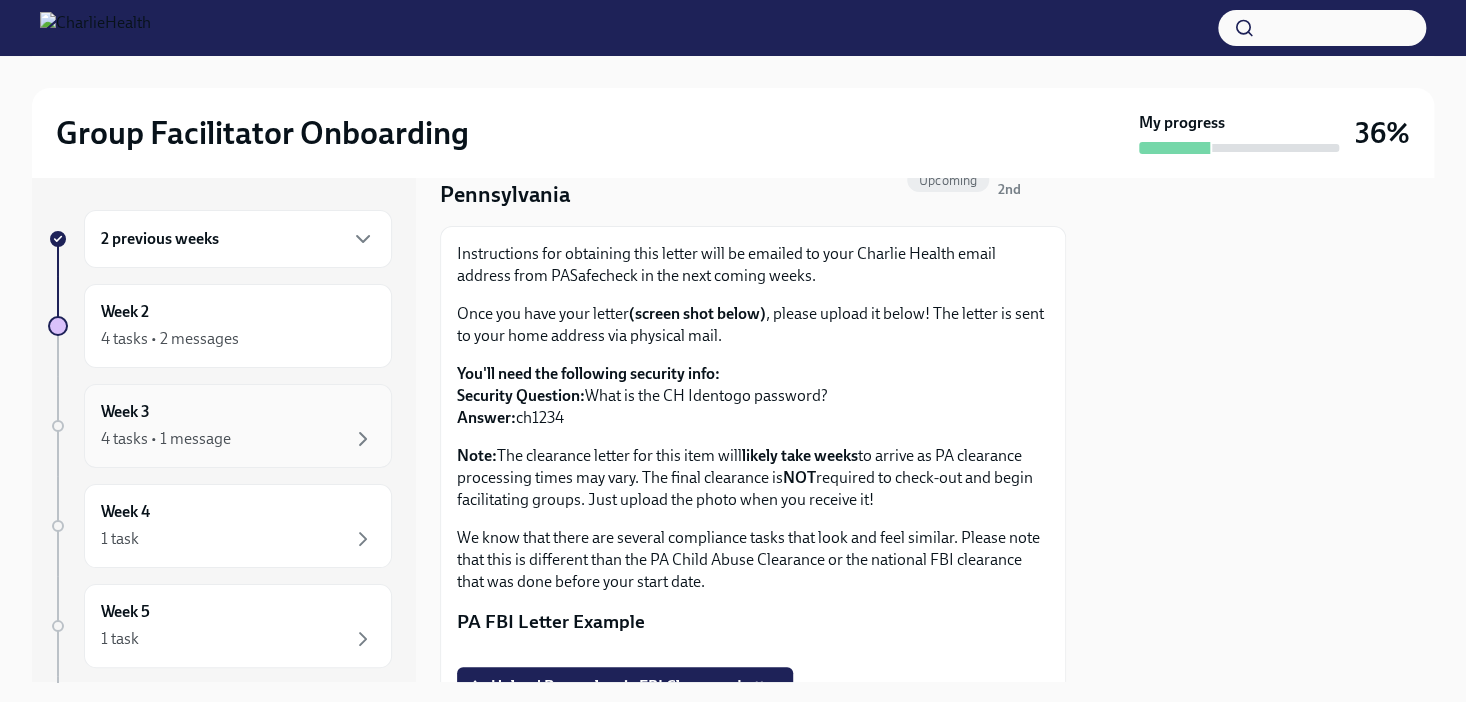 click on "4 tasks • 1 message" at bounding box center [166, 439] 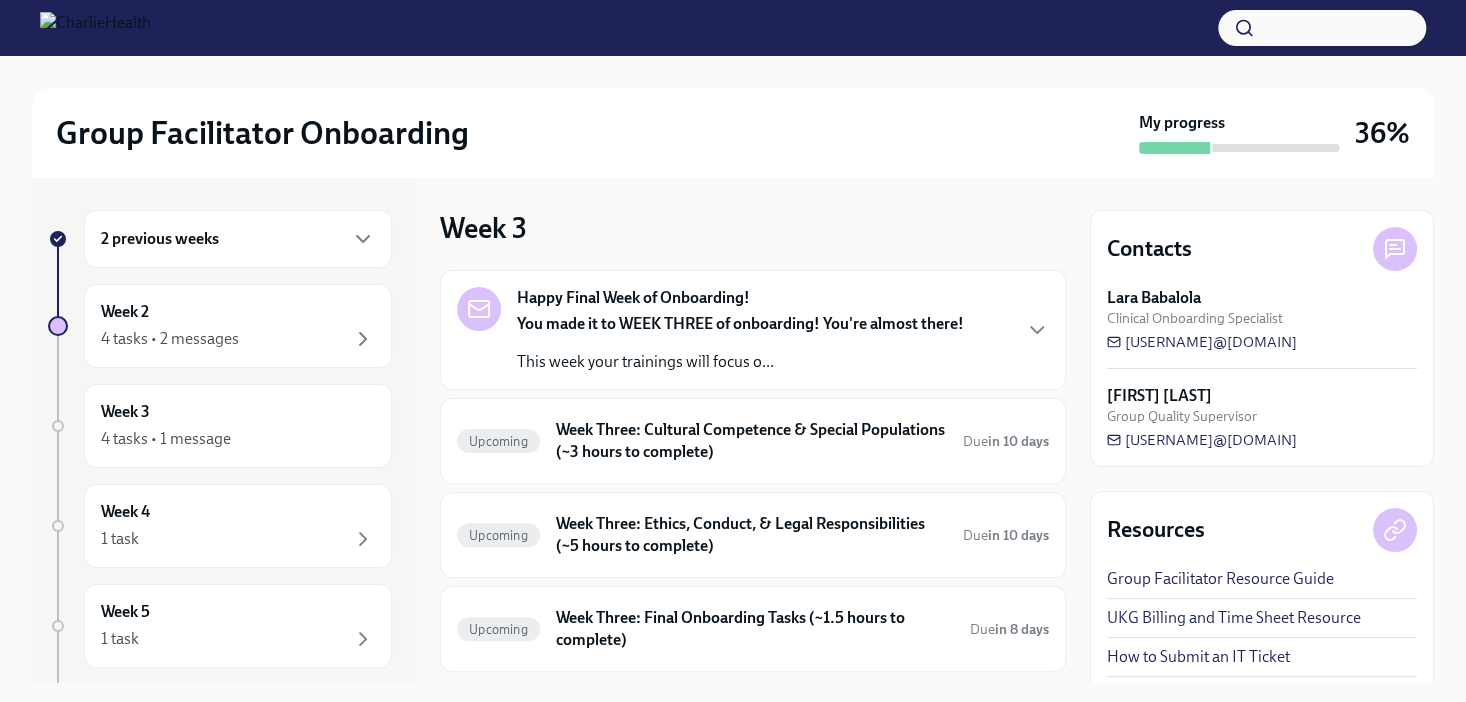 scroll, scrollTop: 150, scrollLeft: 0, axis: vertical 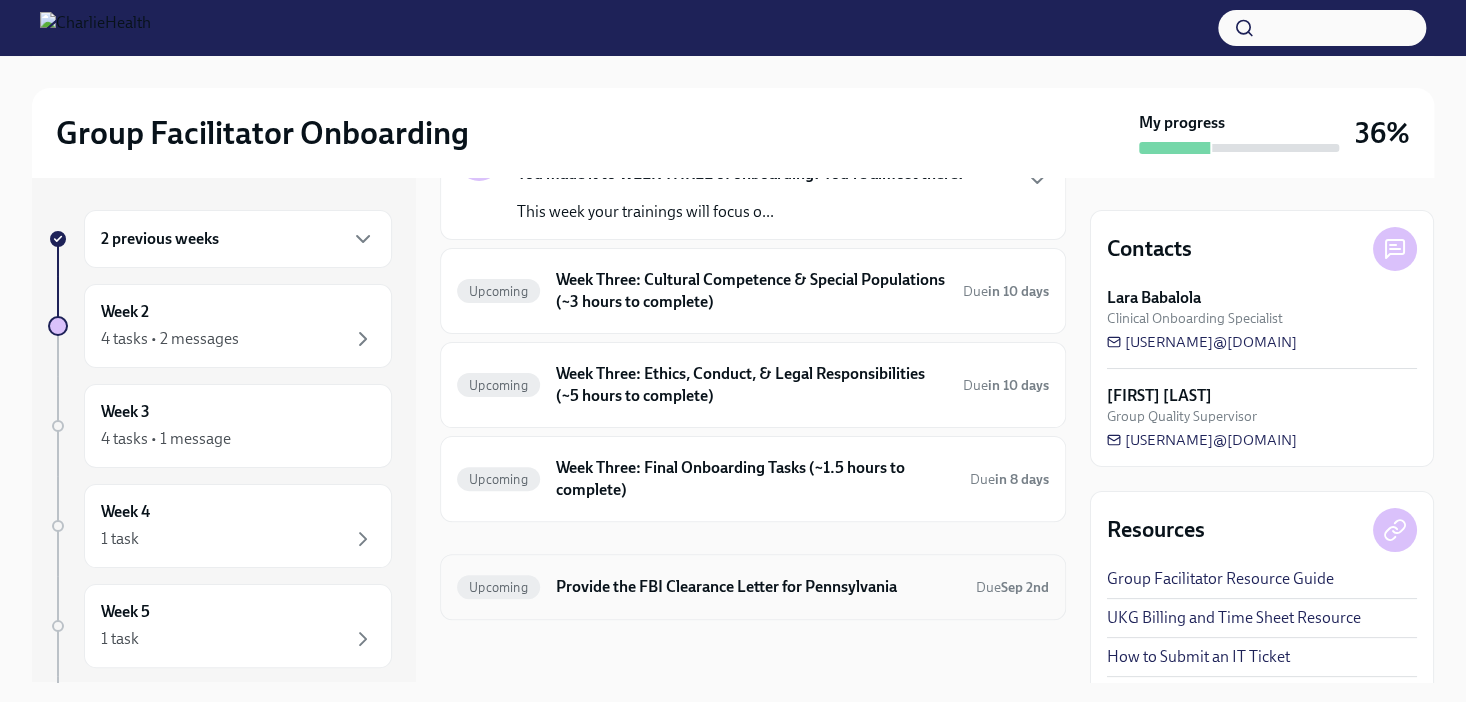 click on "Upcoming" at bounding box center [498, 587] 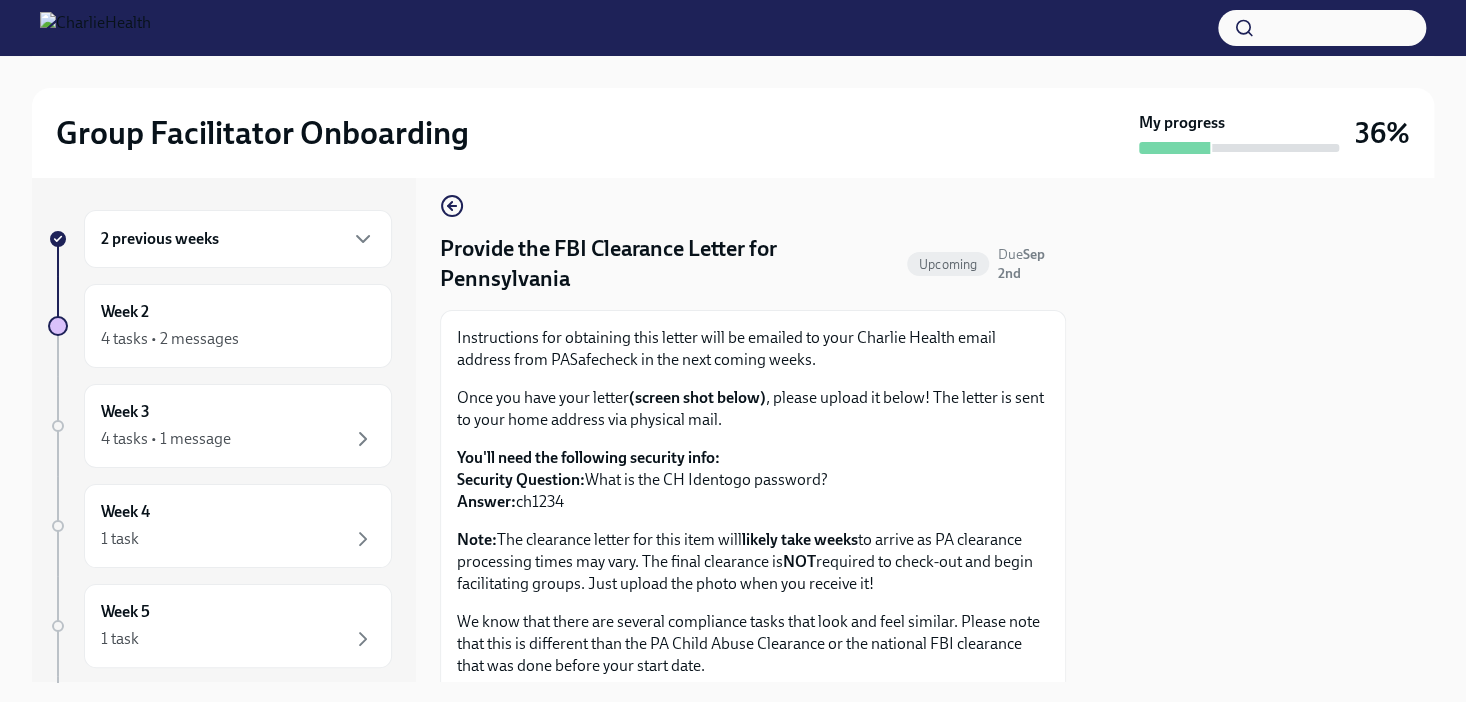 scroll, scrollTop: 0, scrollLeft: 0, axis: both 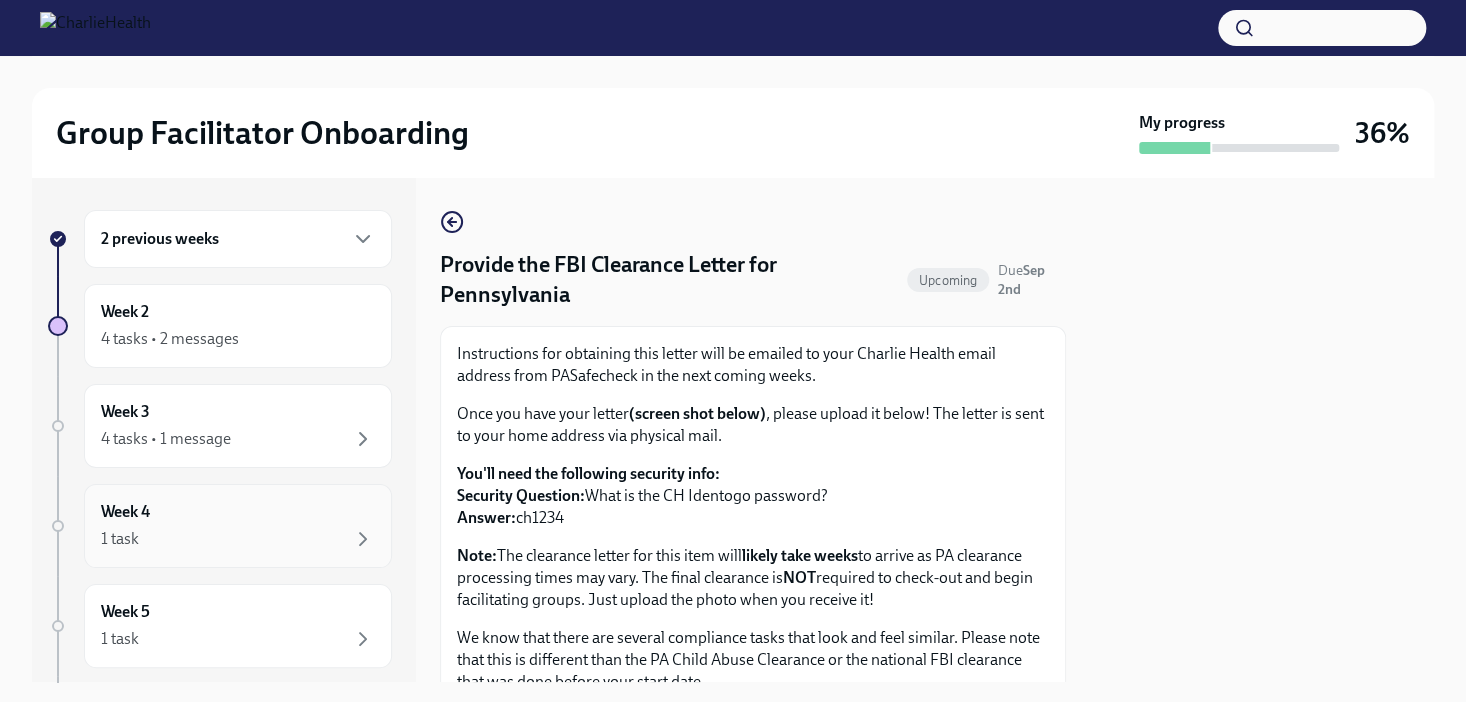 click on "Week 4 1 task" at bounding box center [238, 526] 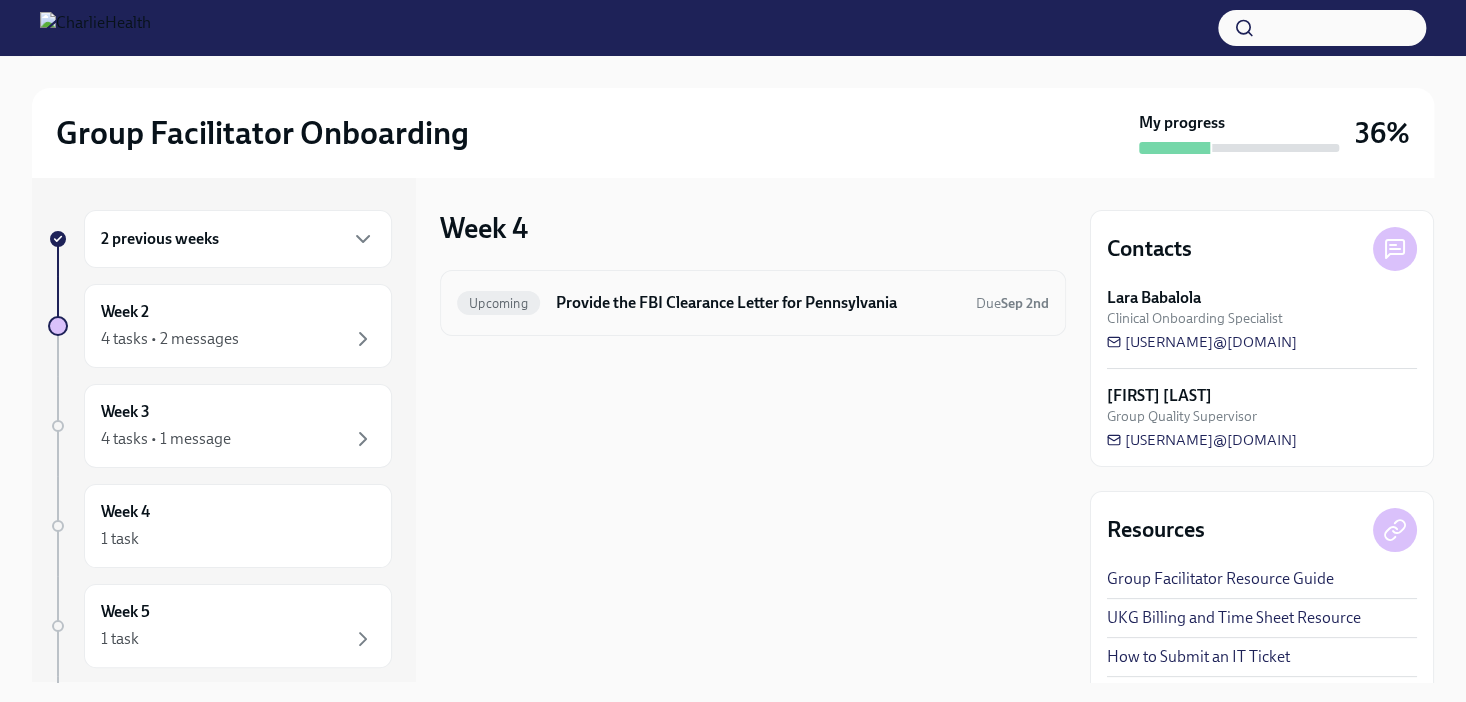 click on "Provide the FBI Clearance Letter for Pennsylvania" at bounding box center (758, 303) 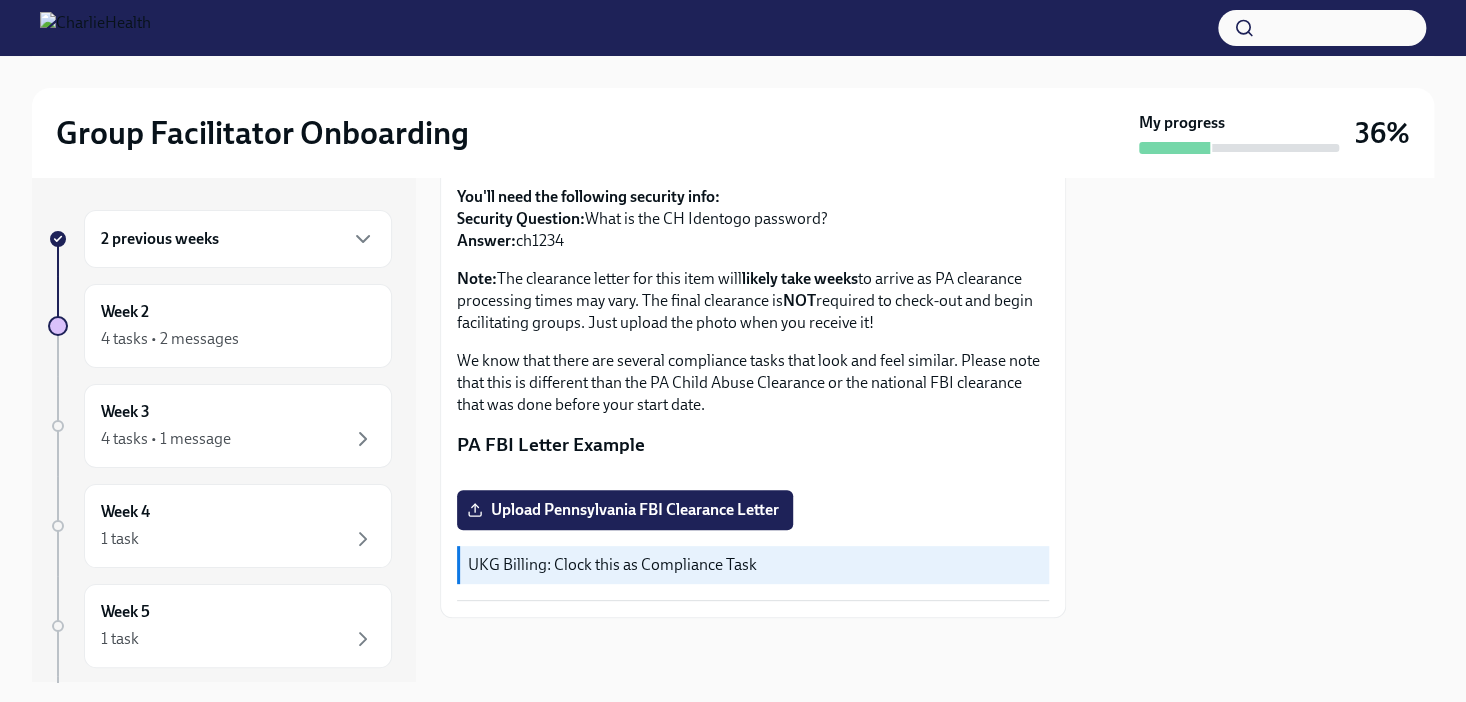 scroll, scrollTop: 468, scrollLeft: 0, axis: vertical 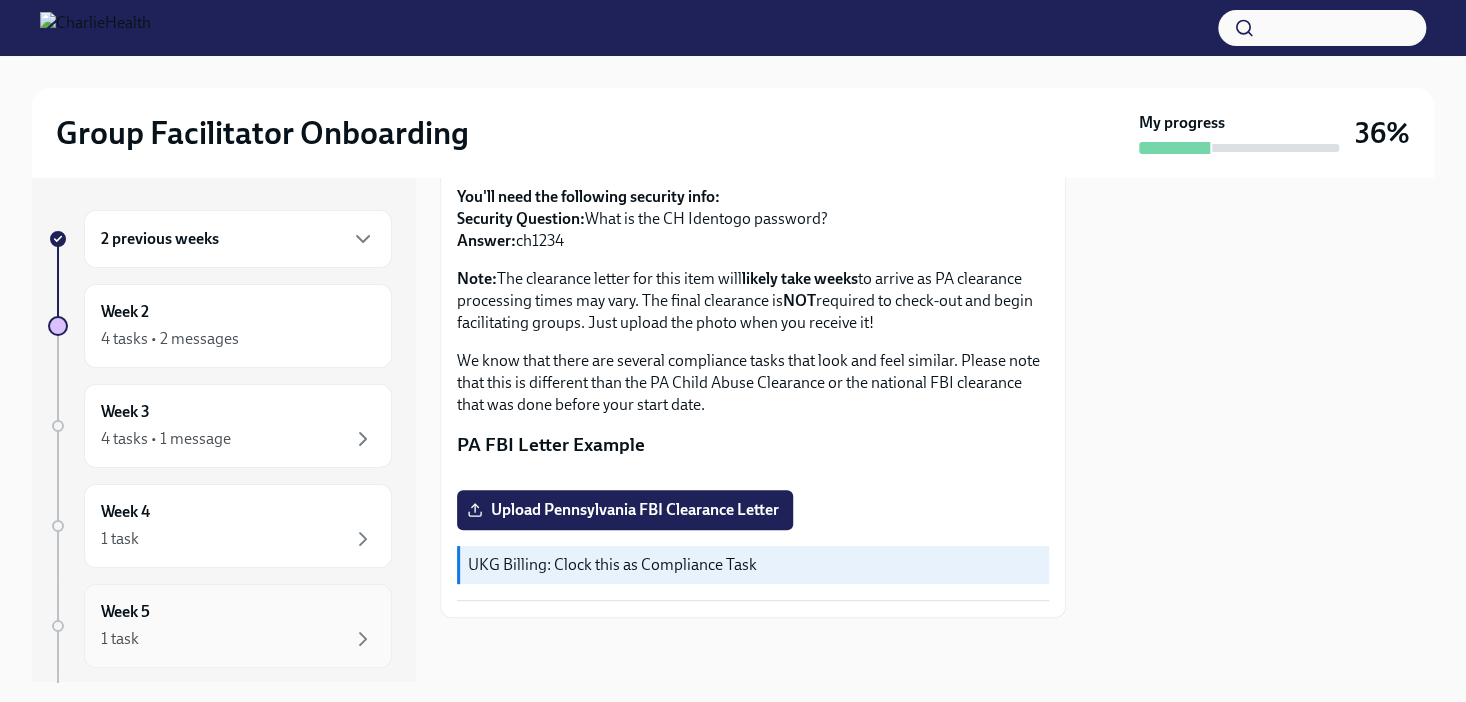click on "Week 5 1 task" at bounding box center [238, 626] 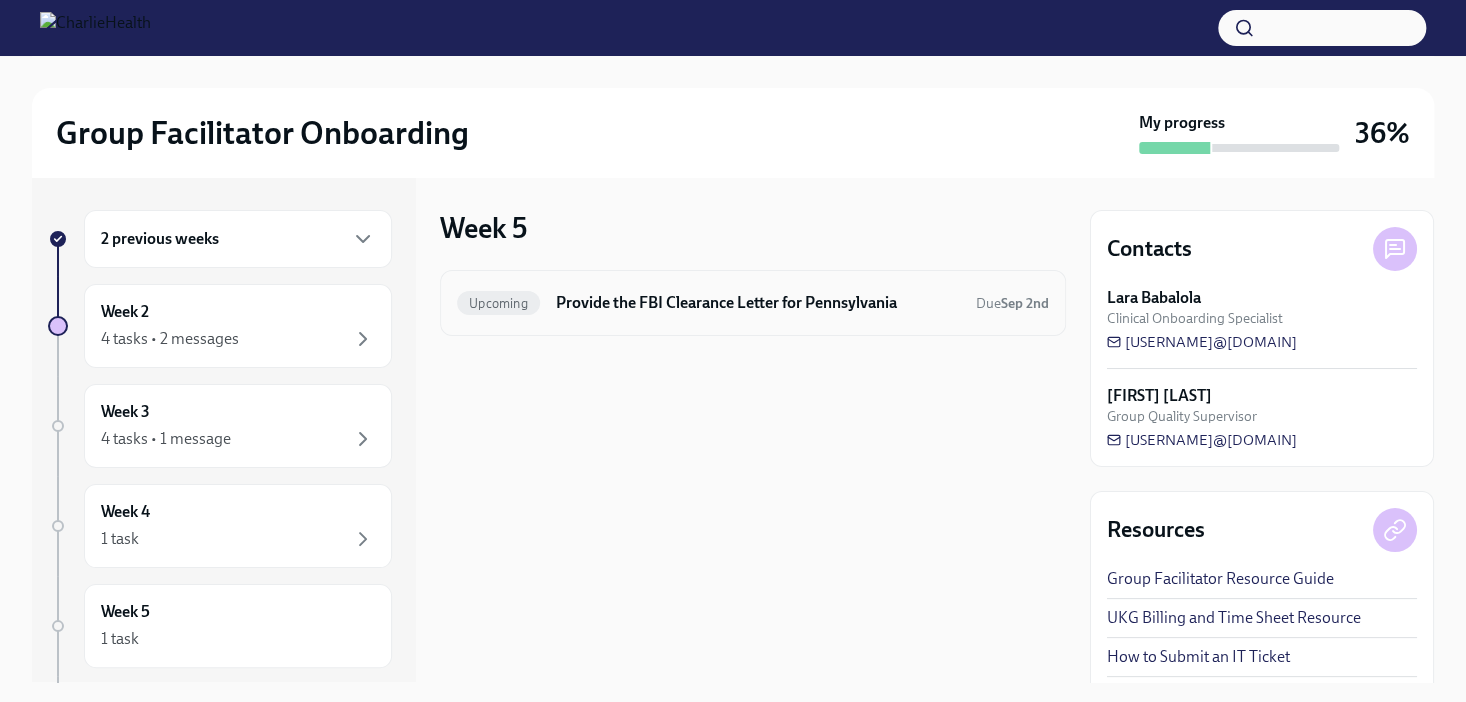 click on "Provide the FBI Clearance Letter for Pennsylvania" at bounding box center (758, 303) 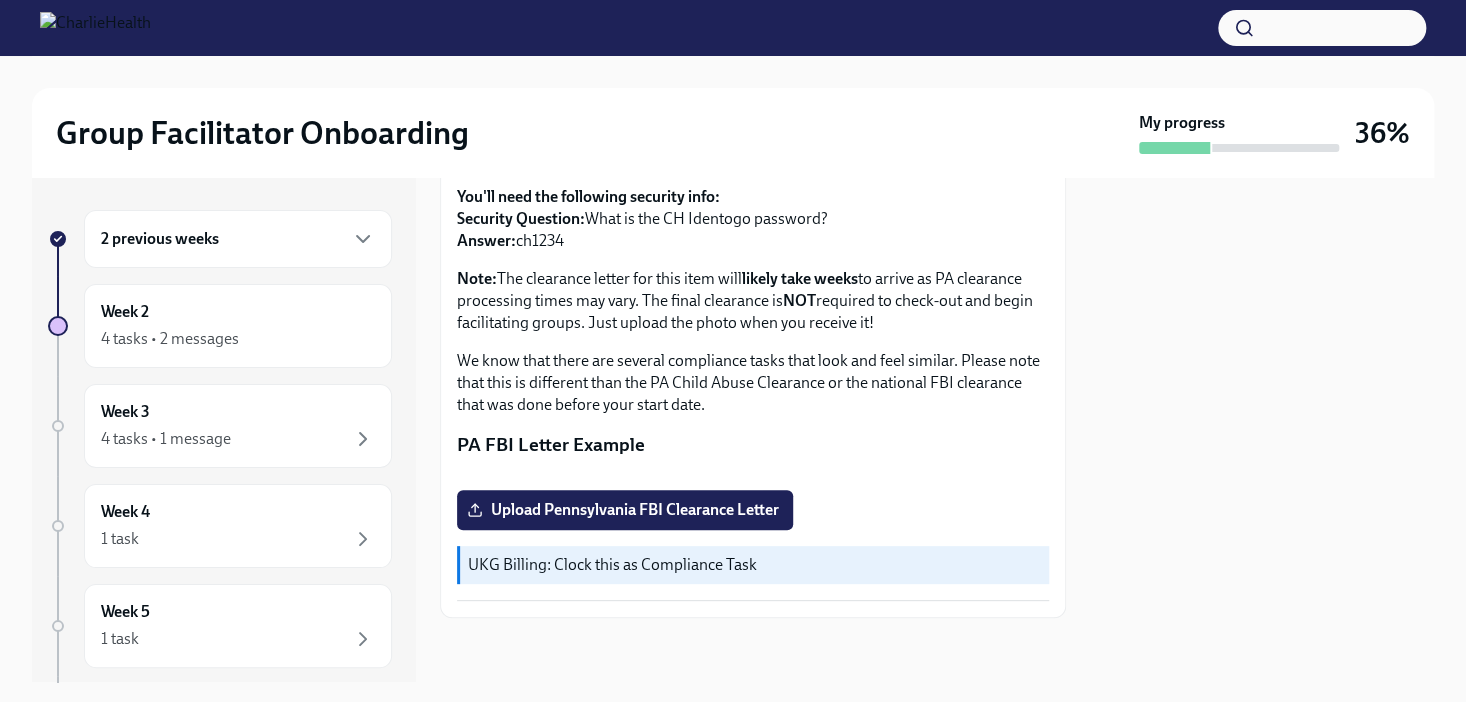 scroll, scrollTop: 0, scrollLeft: 0, axis: both 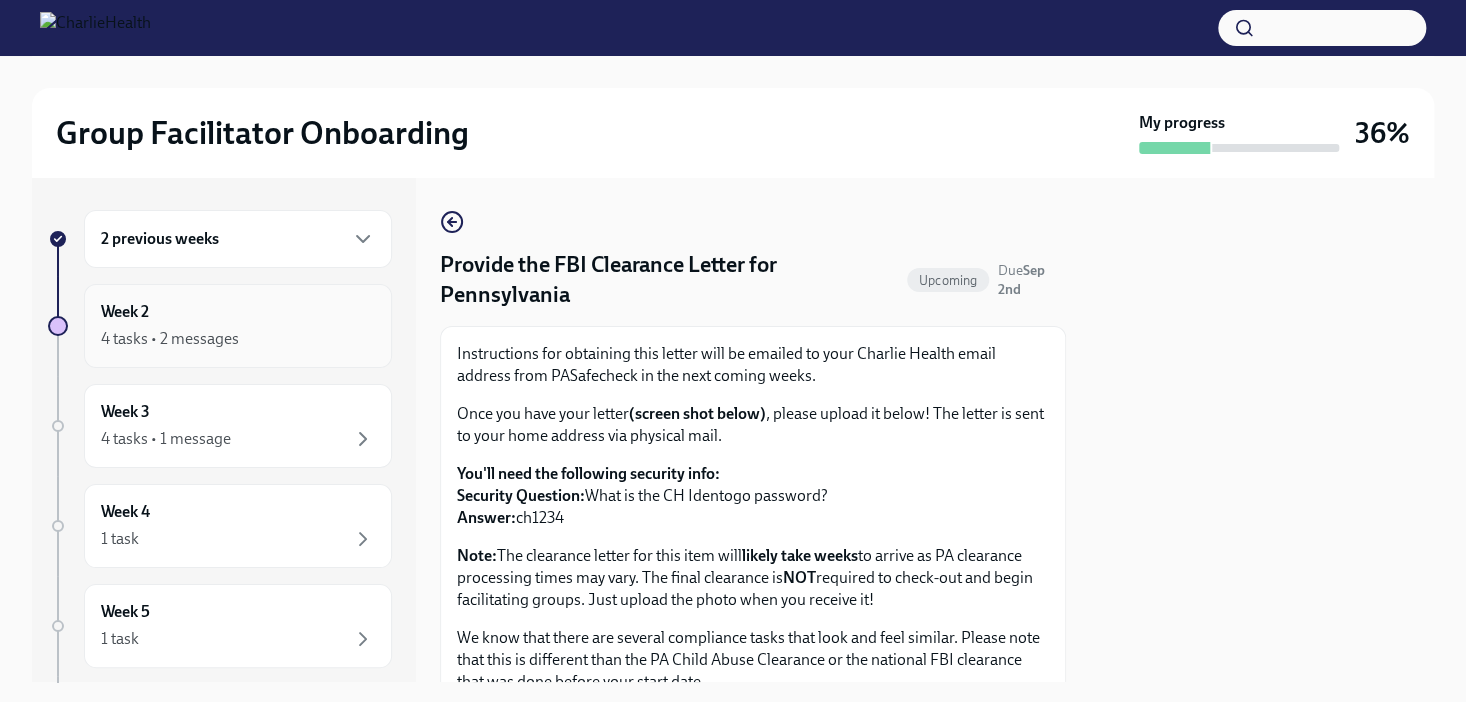 click on "Week 2 4 tasks • 2 messages" at bounding box center (238, 326) 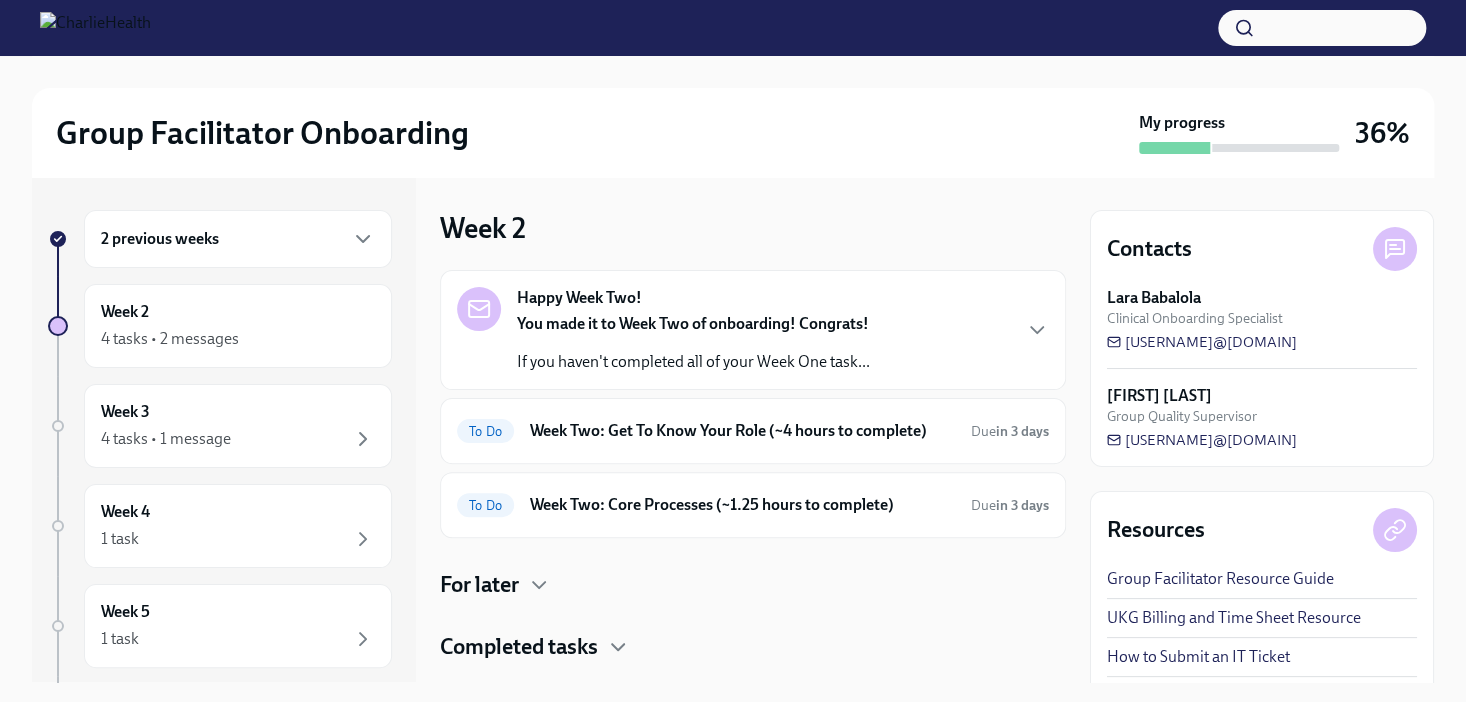 drag, startPoint x: 1364, startPoint y: 334, endPoint x: 1182, endPoint y: 329, distance: 182.06866 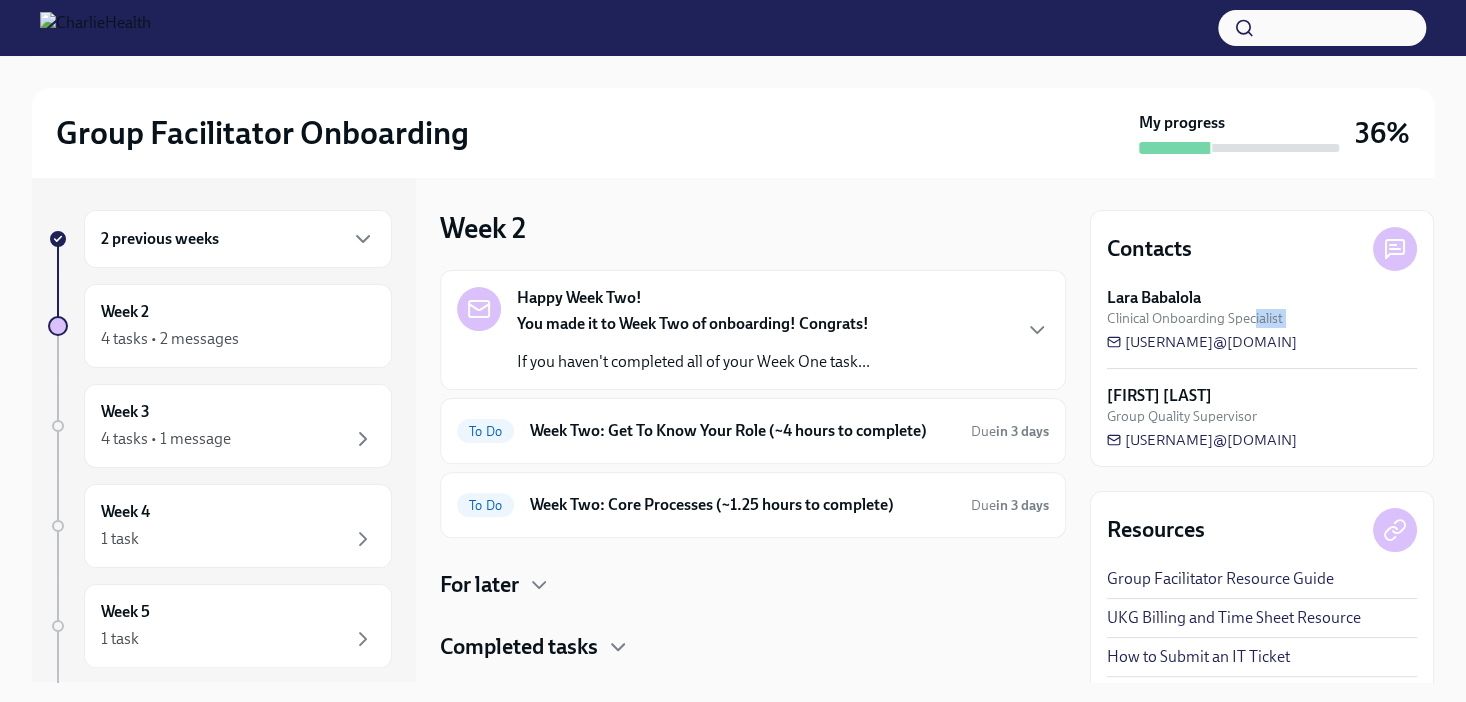 drag, startPoint x: 1256, startPoint y: 320, endPoint x: 1338, endPoint y: 341, distance: 84.646324 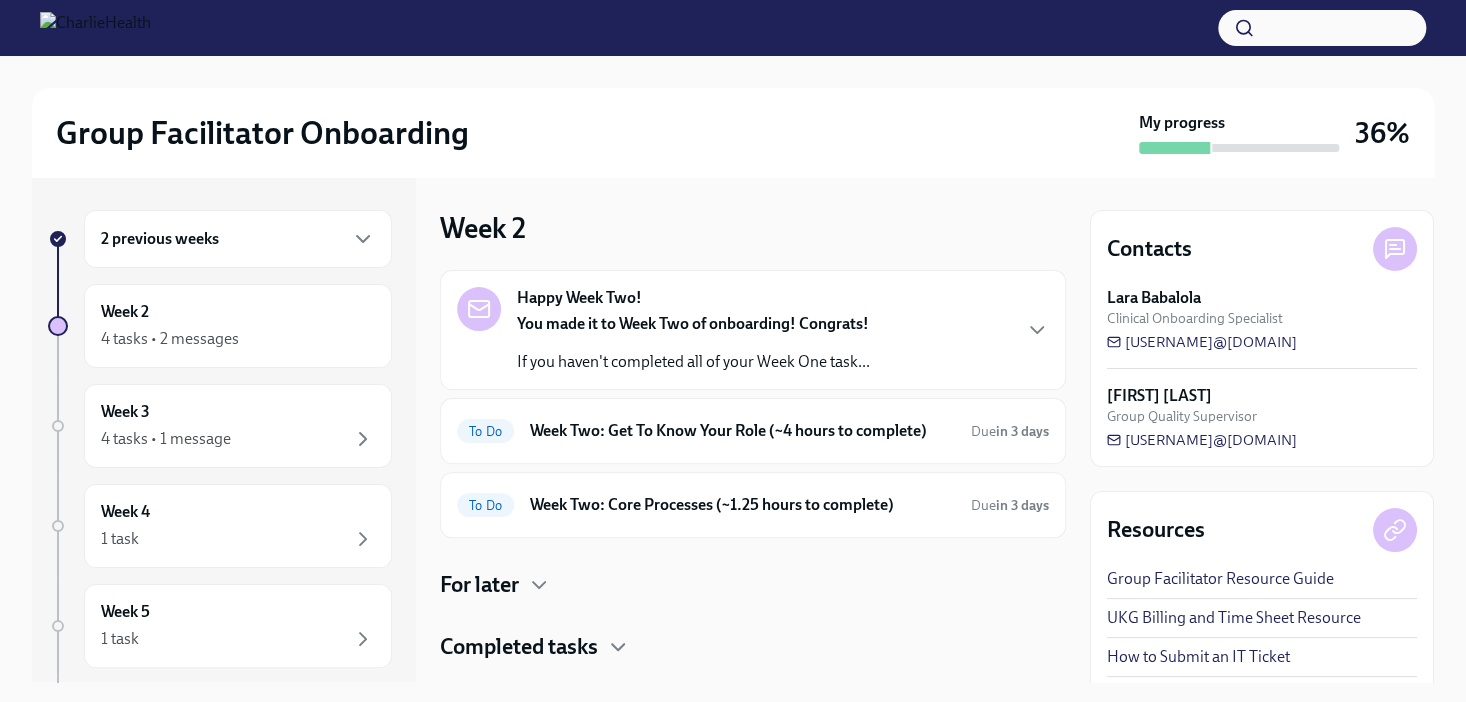 click at bounding box center (1395, 249) 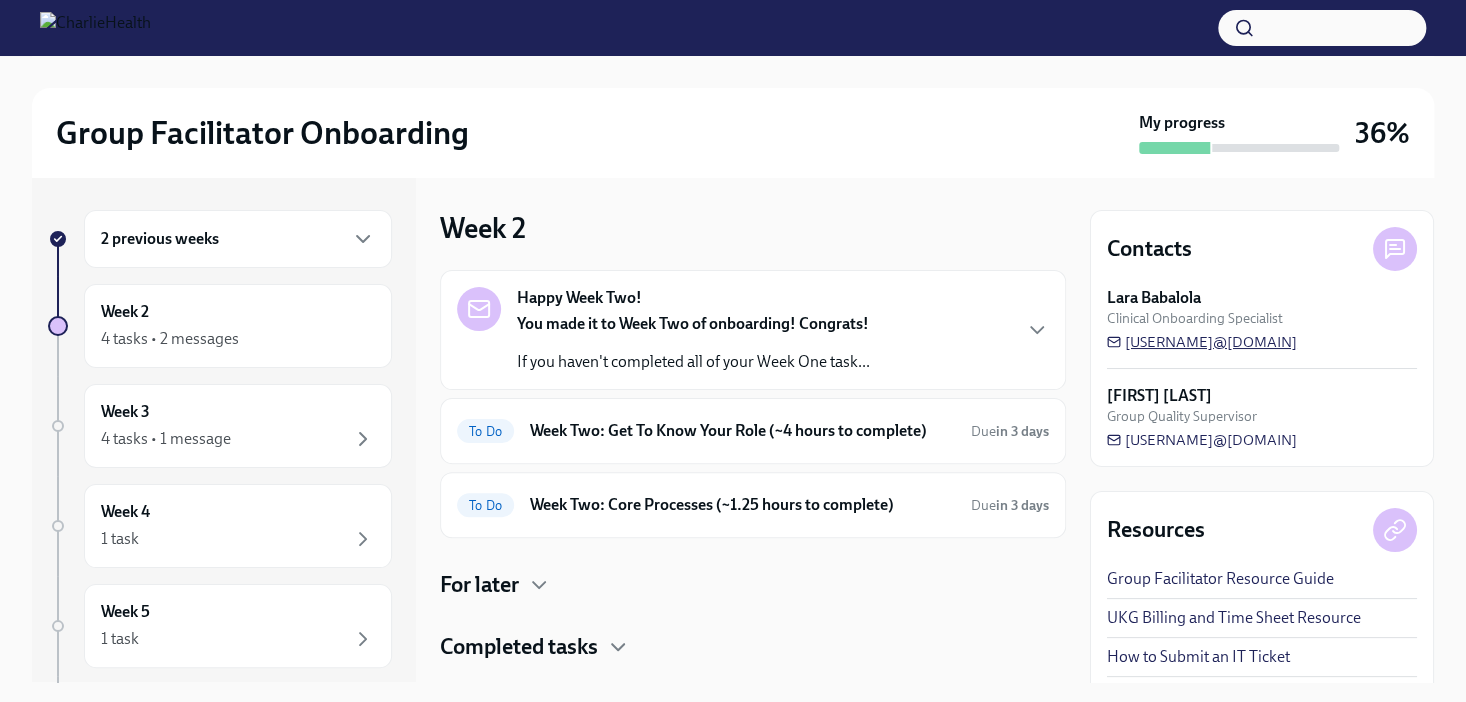 click on "[USERNAME]@[DOMAIN]" at bounding box center [1202, 342] 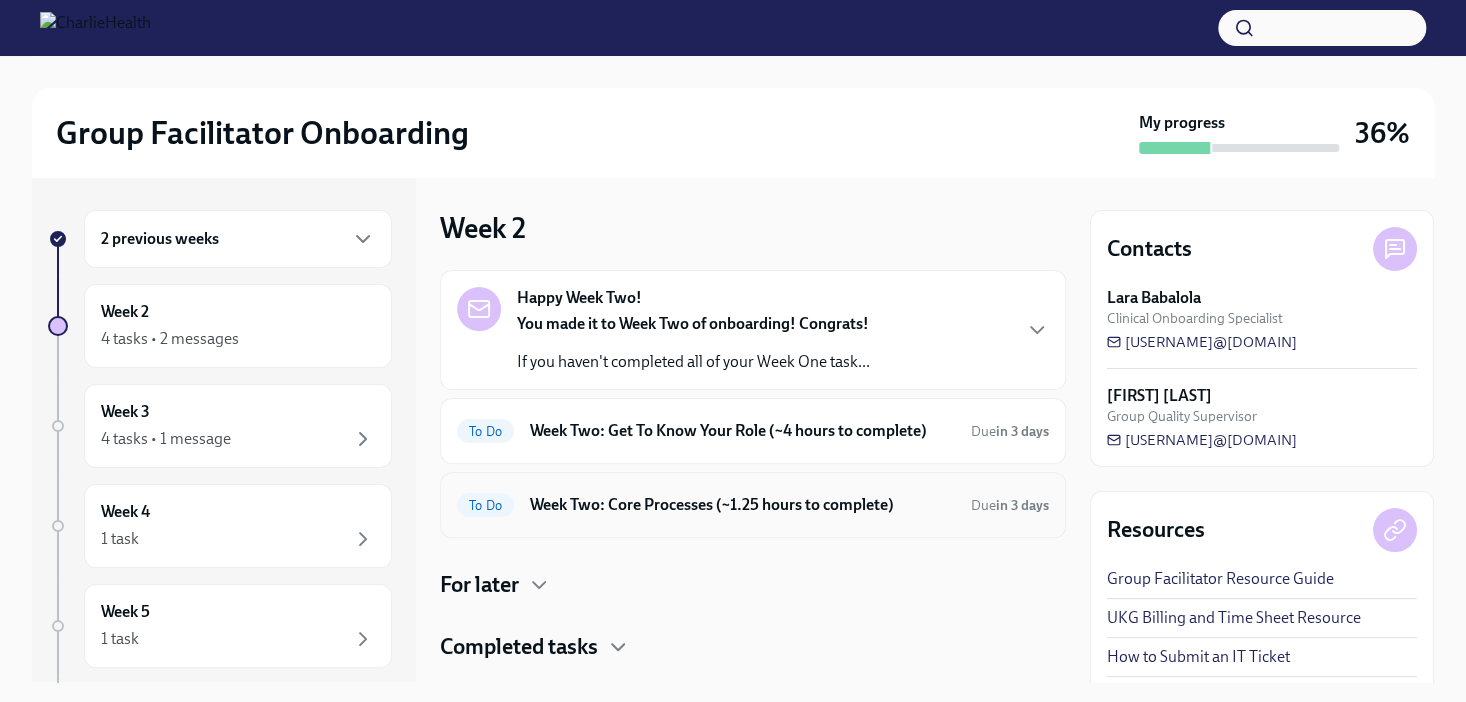scroll, scrollTop: 43, scrollLeft: 0, axis: vertical 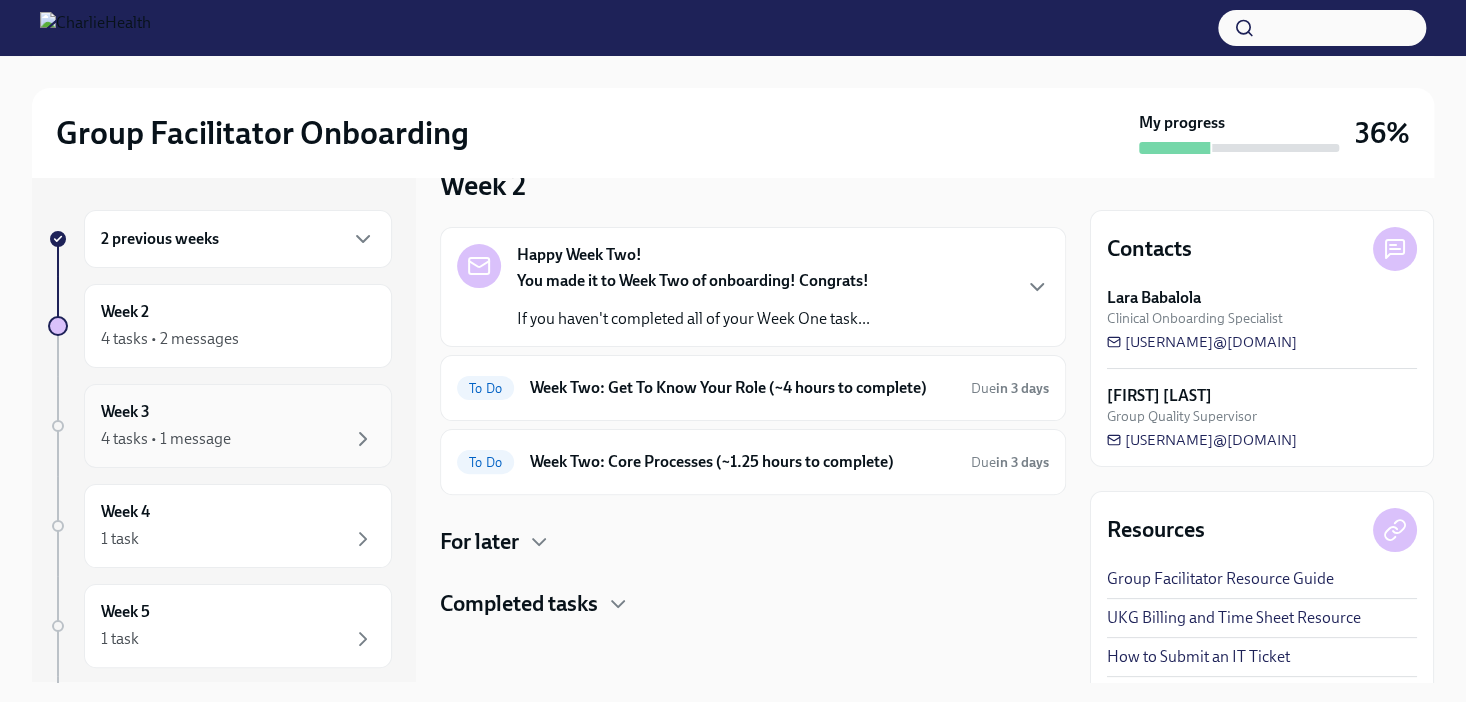 click on "Week 3 4 tasks • 1 message" at bounding box center (238, 426) 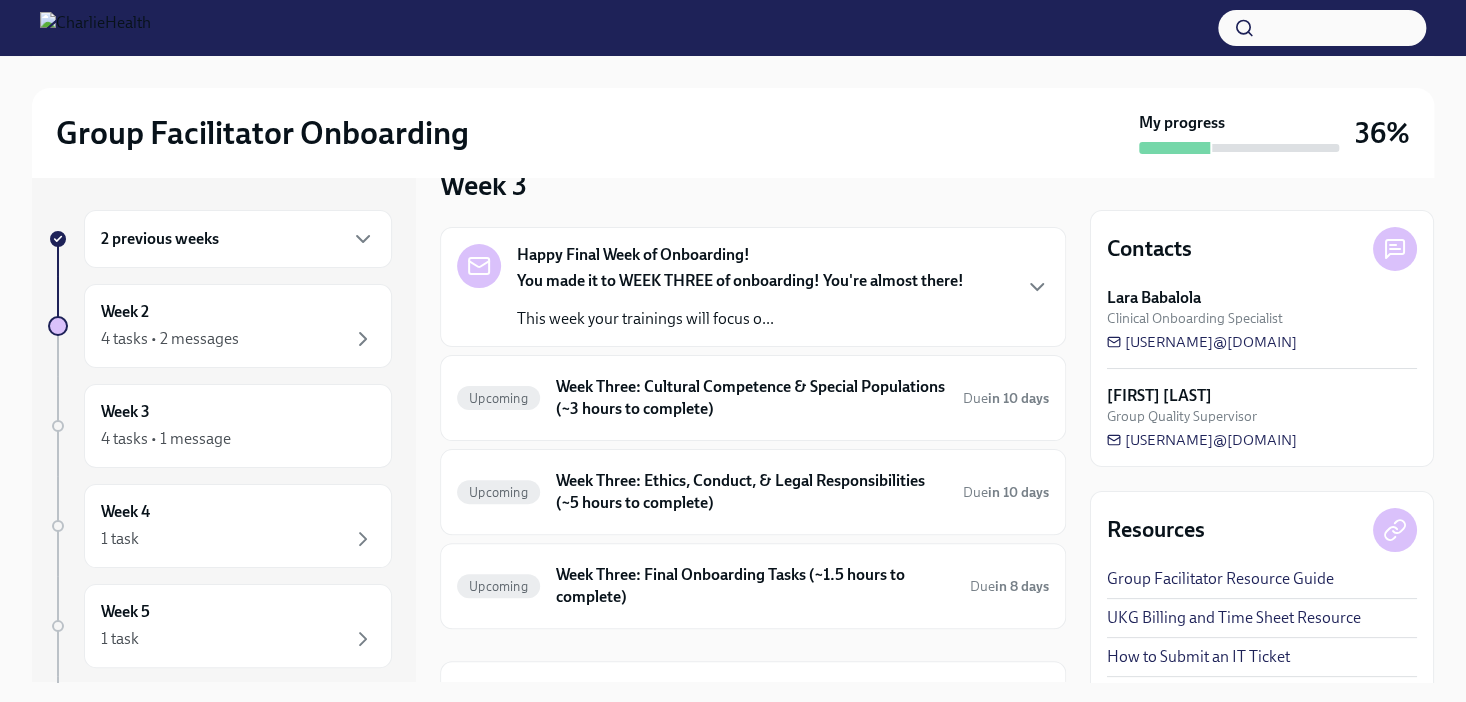 click on "Happy Final Week of Onboarding!" at bounding box center [633, 255] 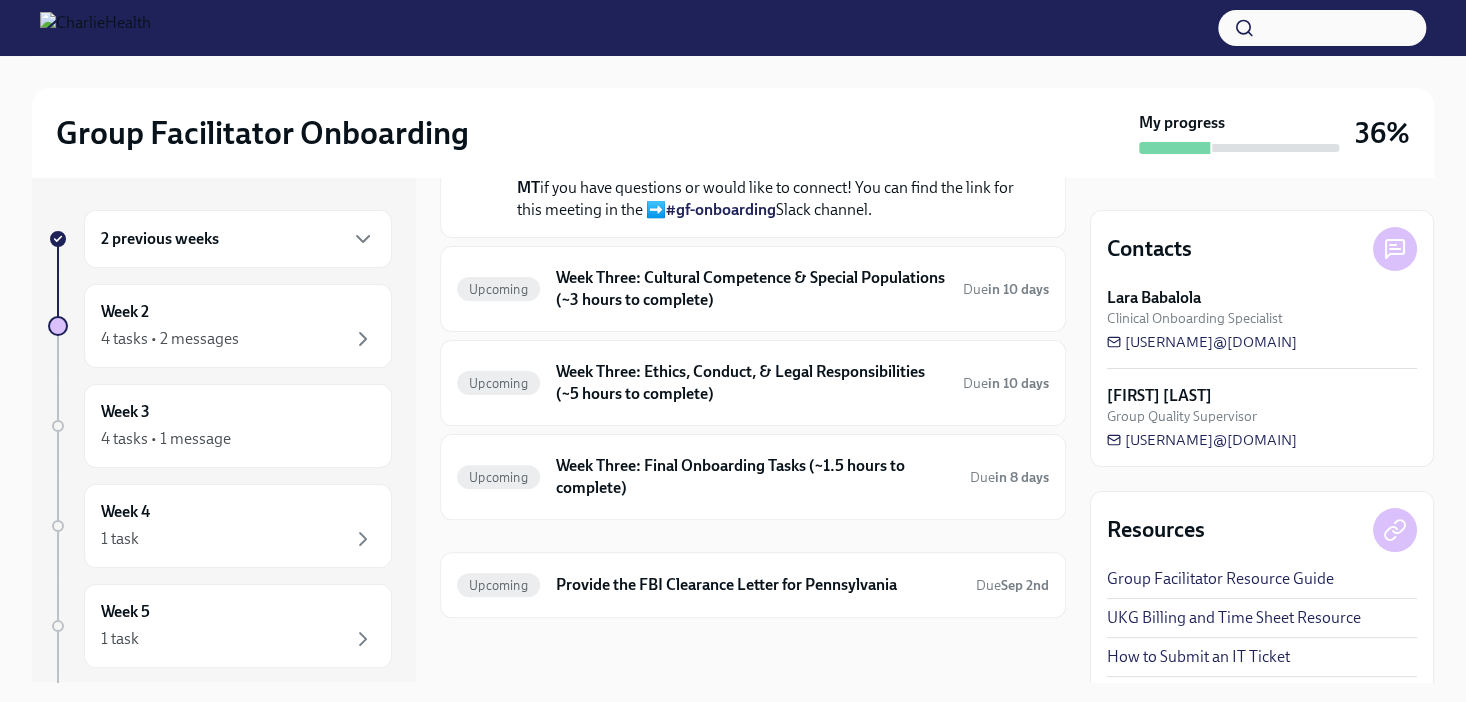 scroll, scrollTop: 915, scrollLeft: 0, axis: vertical 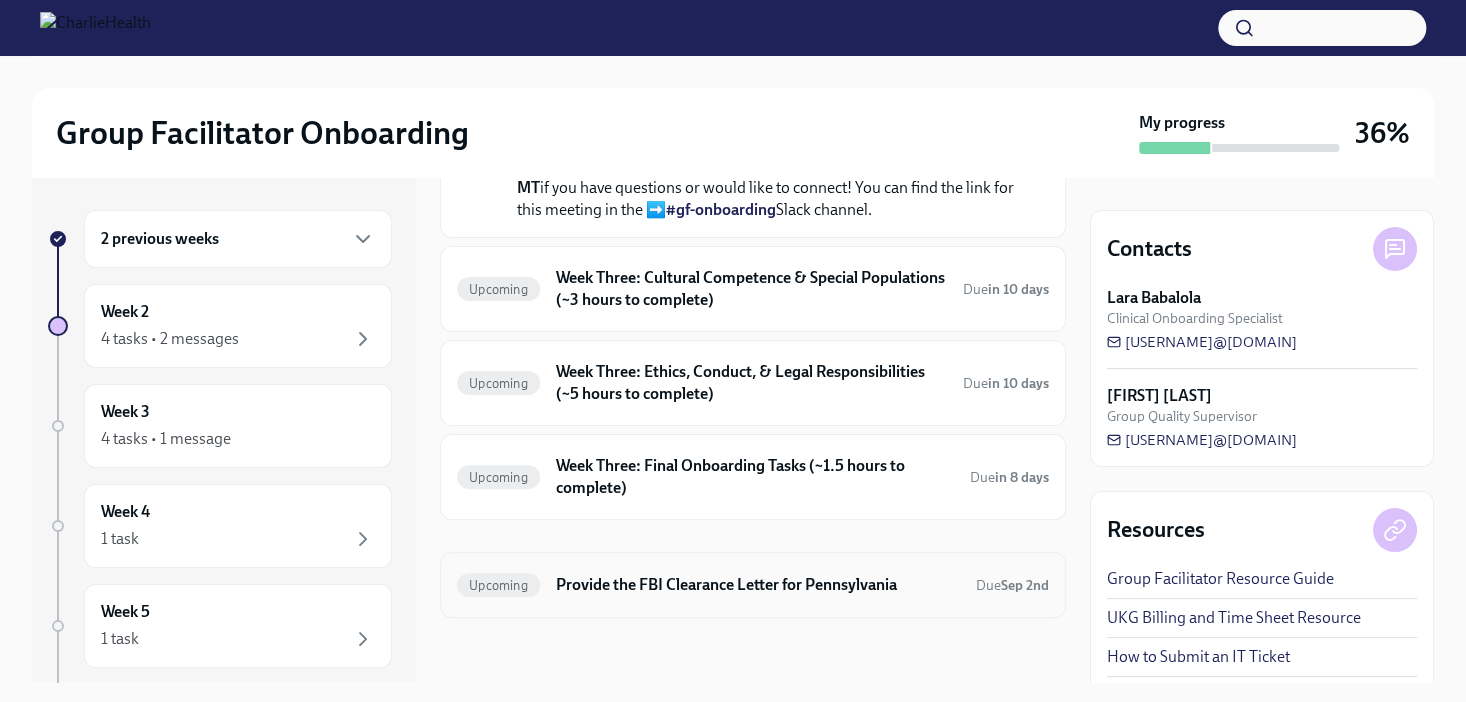 click on "Provide the FBI Clearance Letter for Pennsylvania" at bounding box center [758, 585] 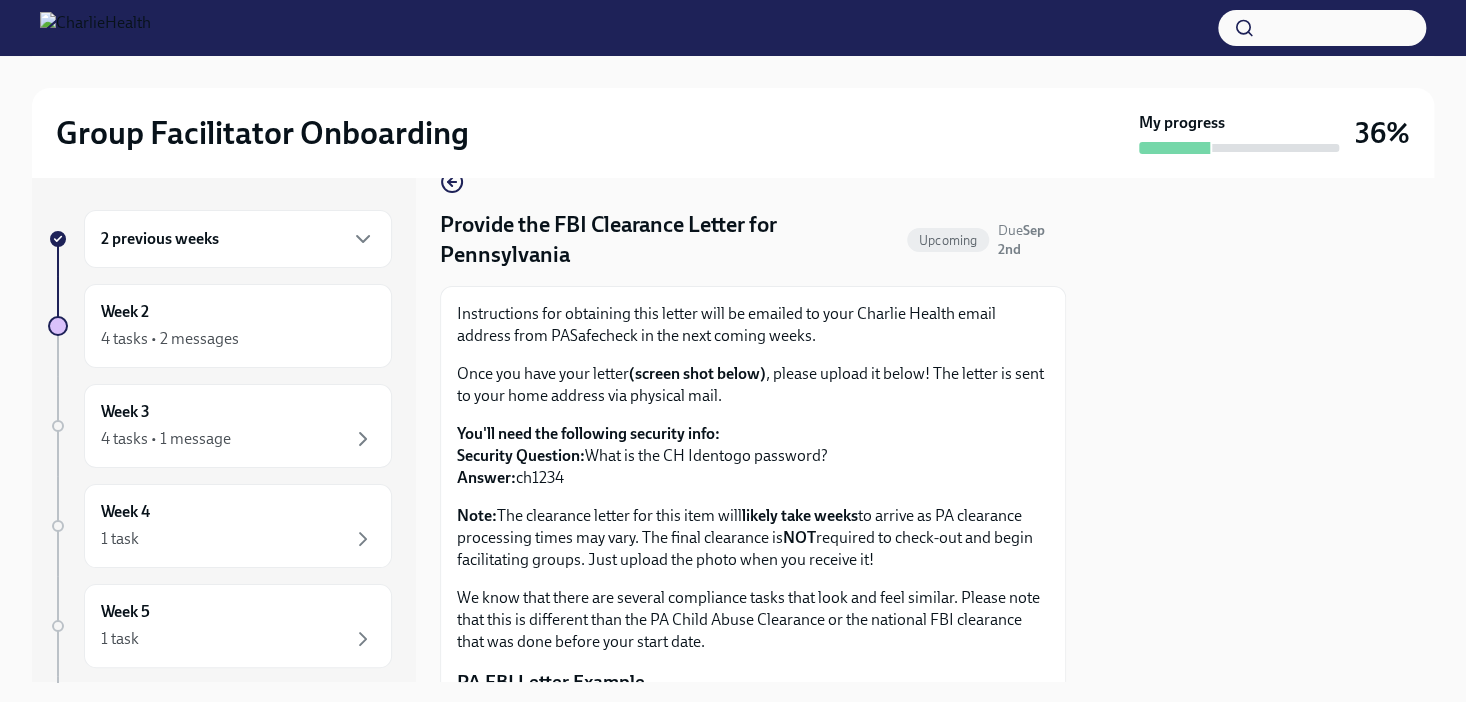 scroll, scrollTop: 32, scrollLeft: 0, axis: vertical 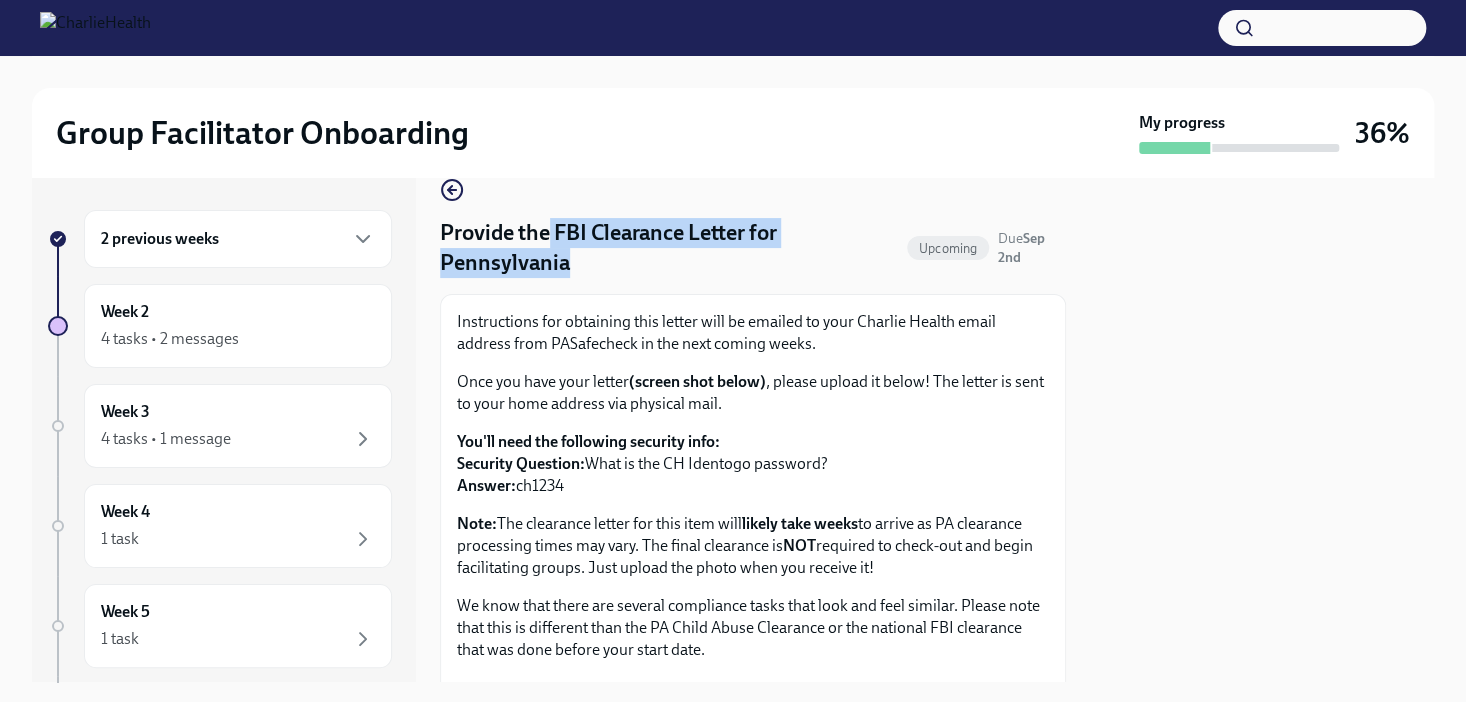 drag, startPoint x: 552, startPoint y: 228, endPoint x: 580, endPoint y: 273, distance: 53 